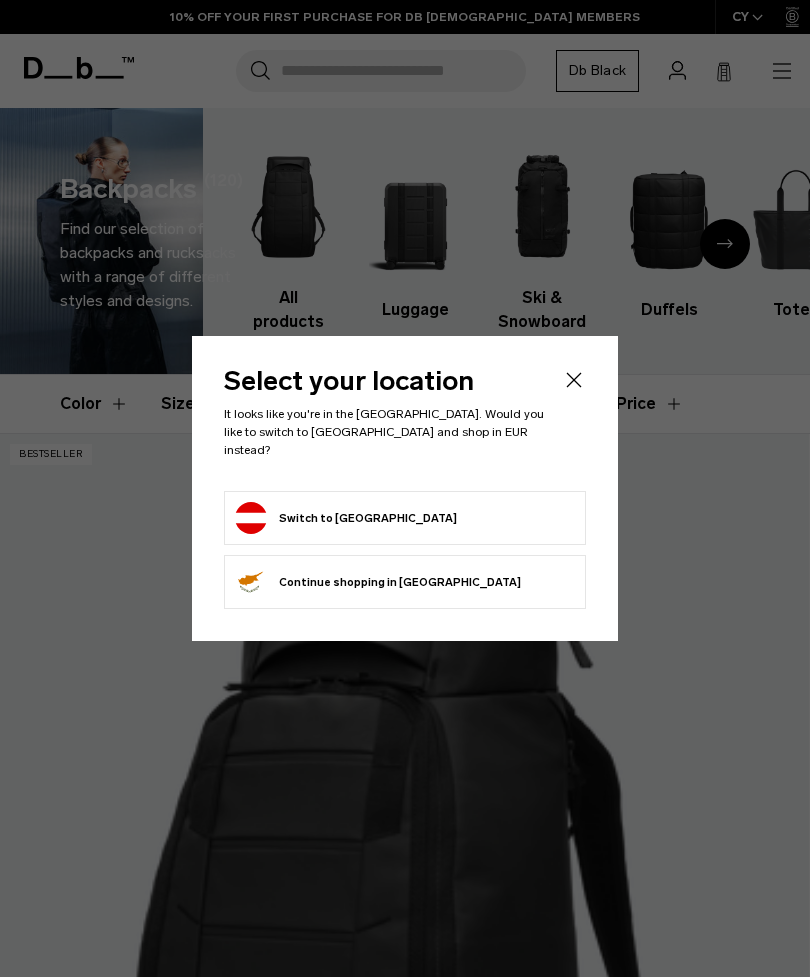scroll, scrollTop: 0, scrollLeft: 0, axis: both 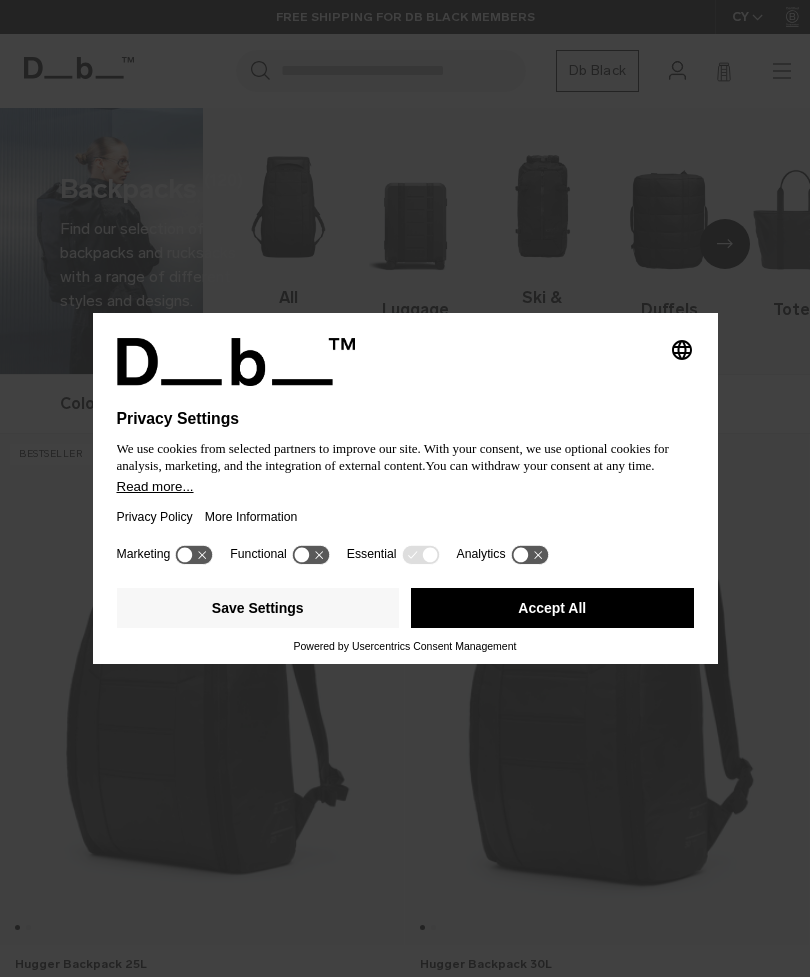 click on "Accept All" at bounding box center (552, 608) 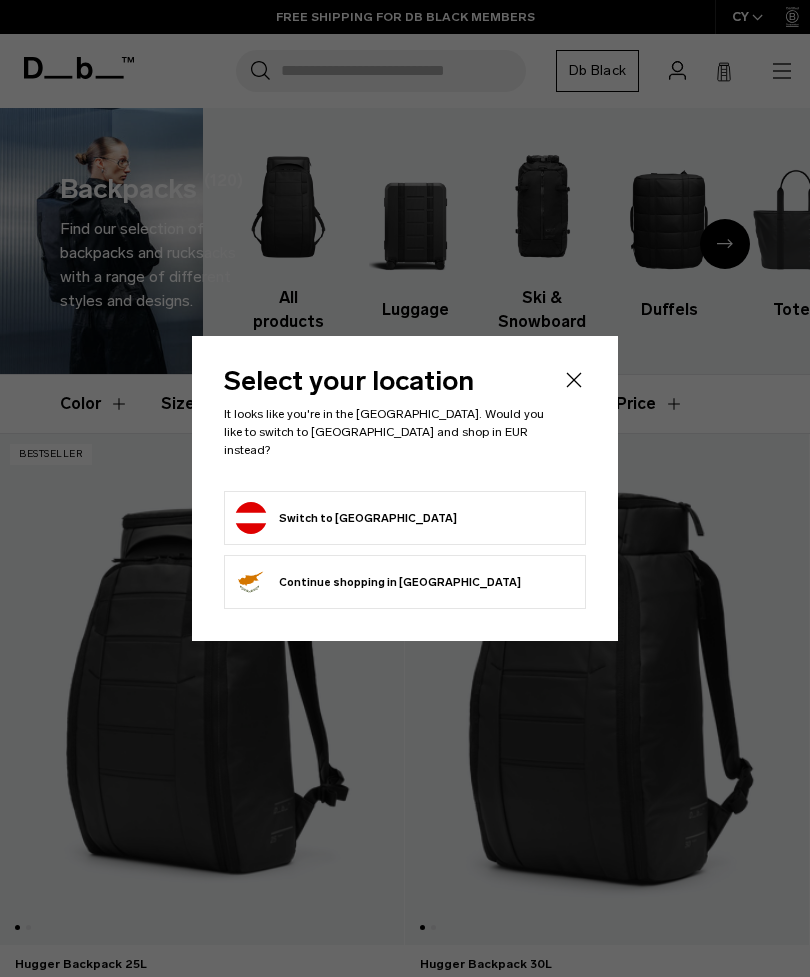 click on "Switch to Austria" at bounding box center [405, 518] 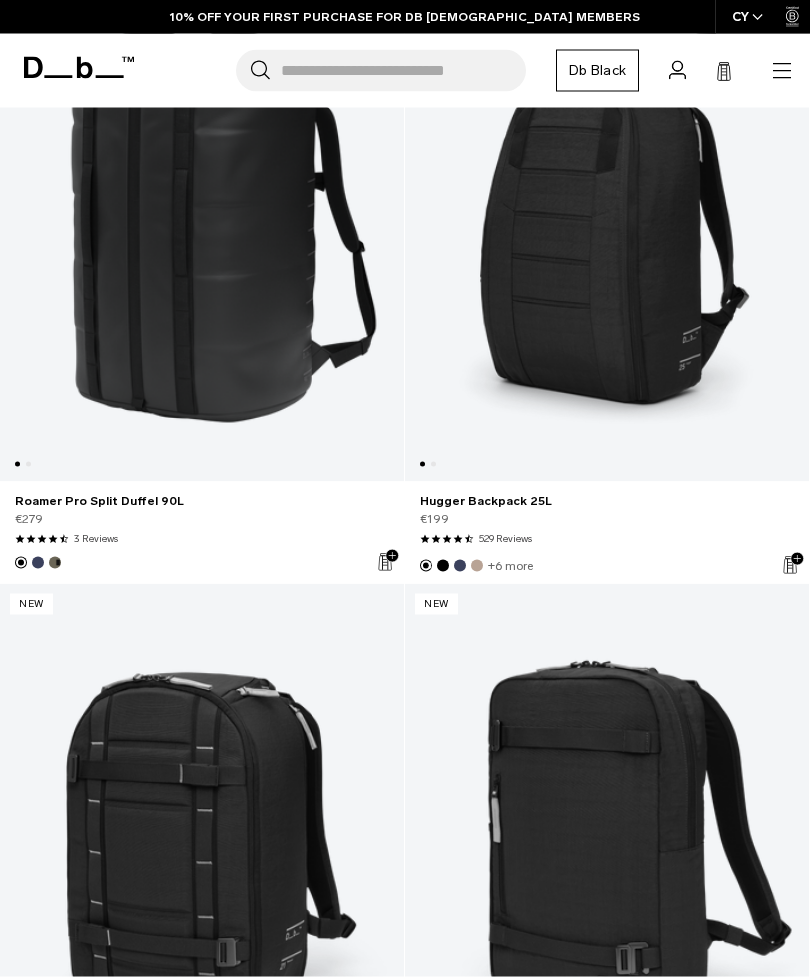 scroll, scrollTop: 3514, scrollLeft: 0, axis: vertical 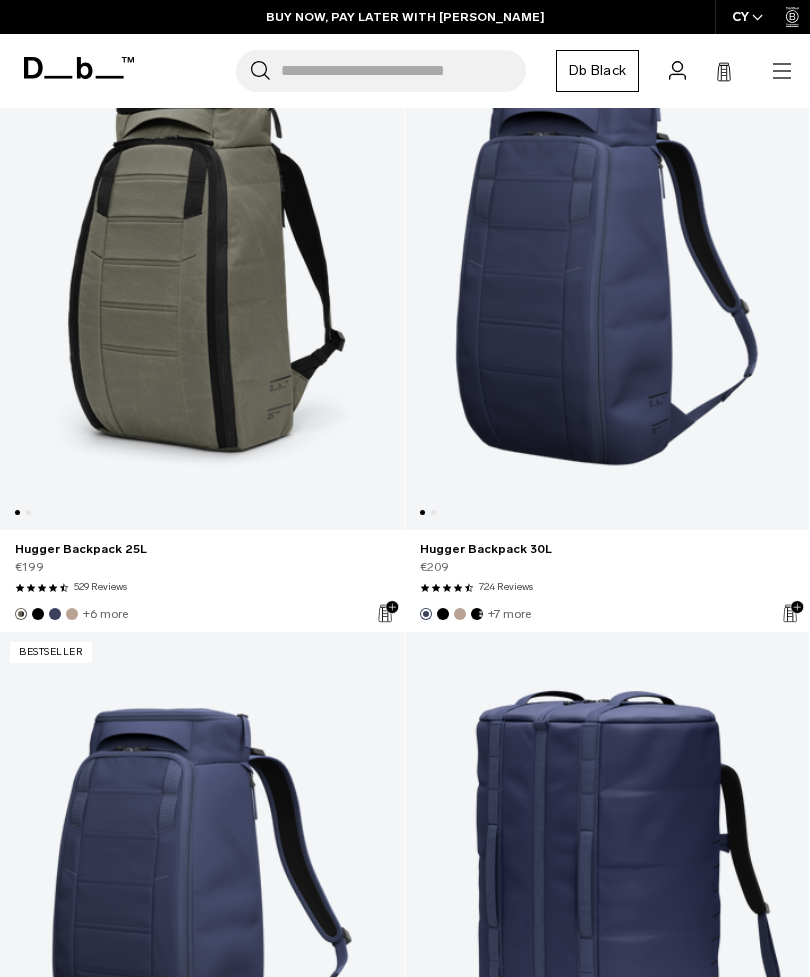 click at bounding box center [202, 275] 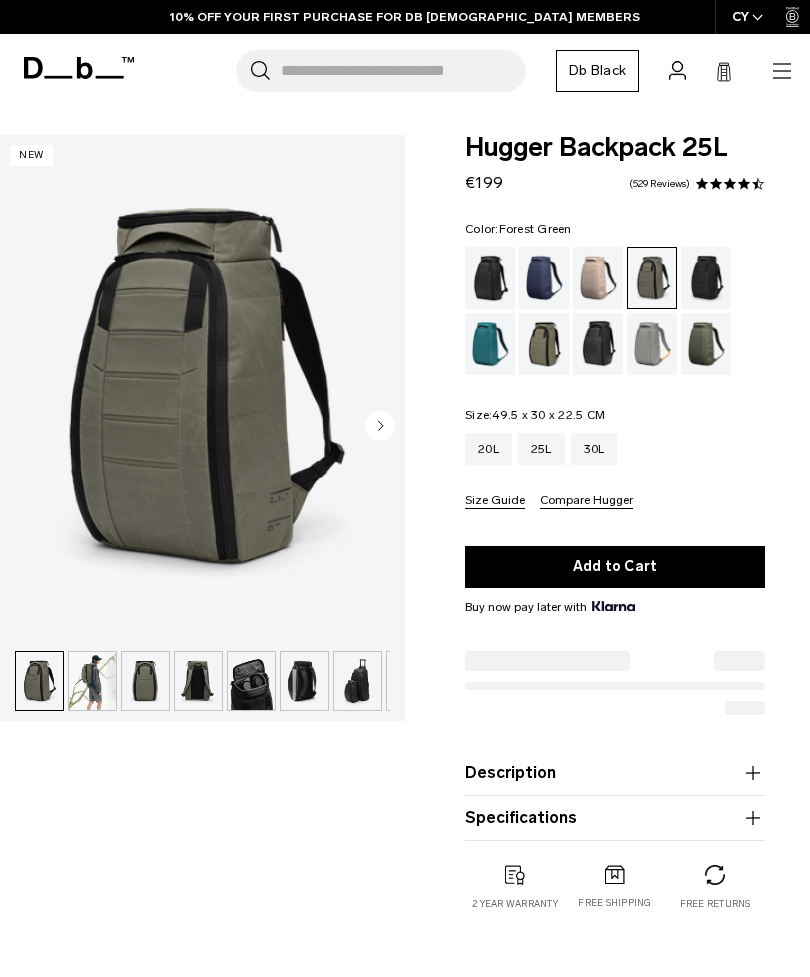 scroll, scrollTop: 0, scrollLeft: 0, axis: both 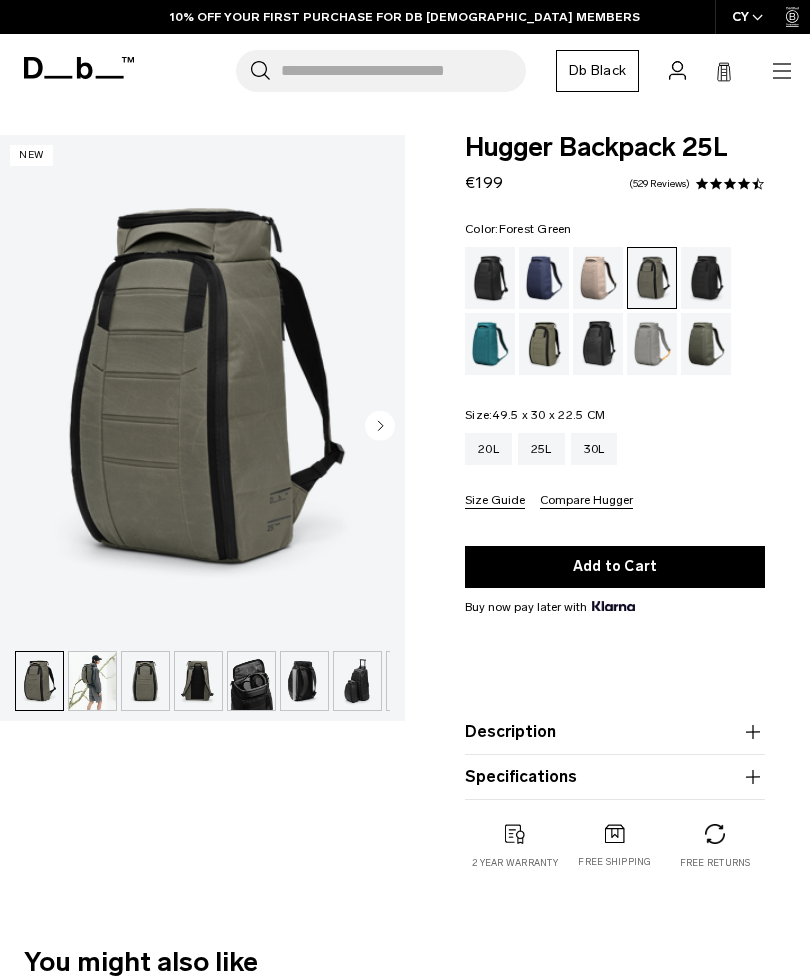 click at bounding box center [92, 681] 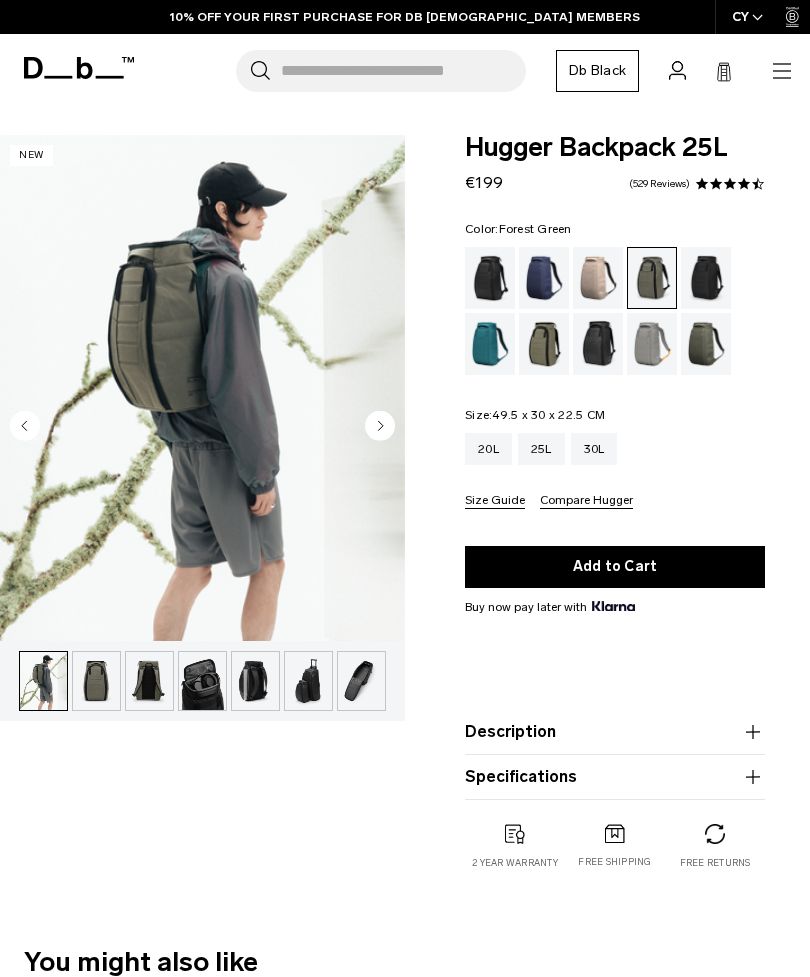scroll, scrollTop: 0, scrollLeft: 53, axis: horizontal 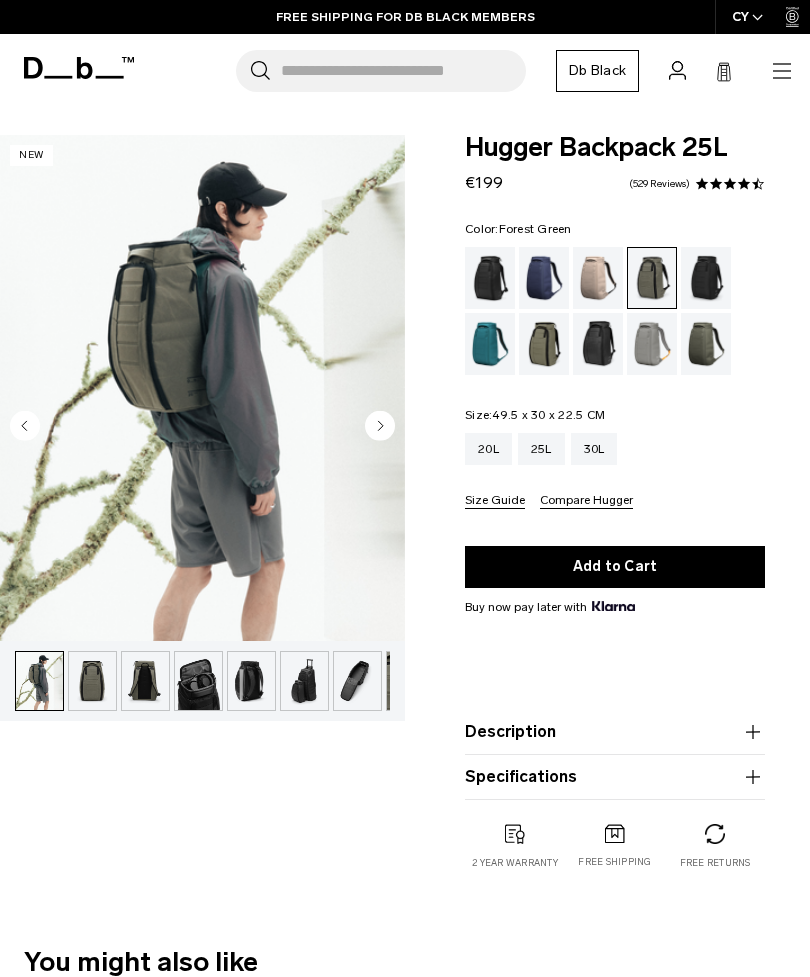 click at bounding box center [145, 681] 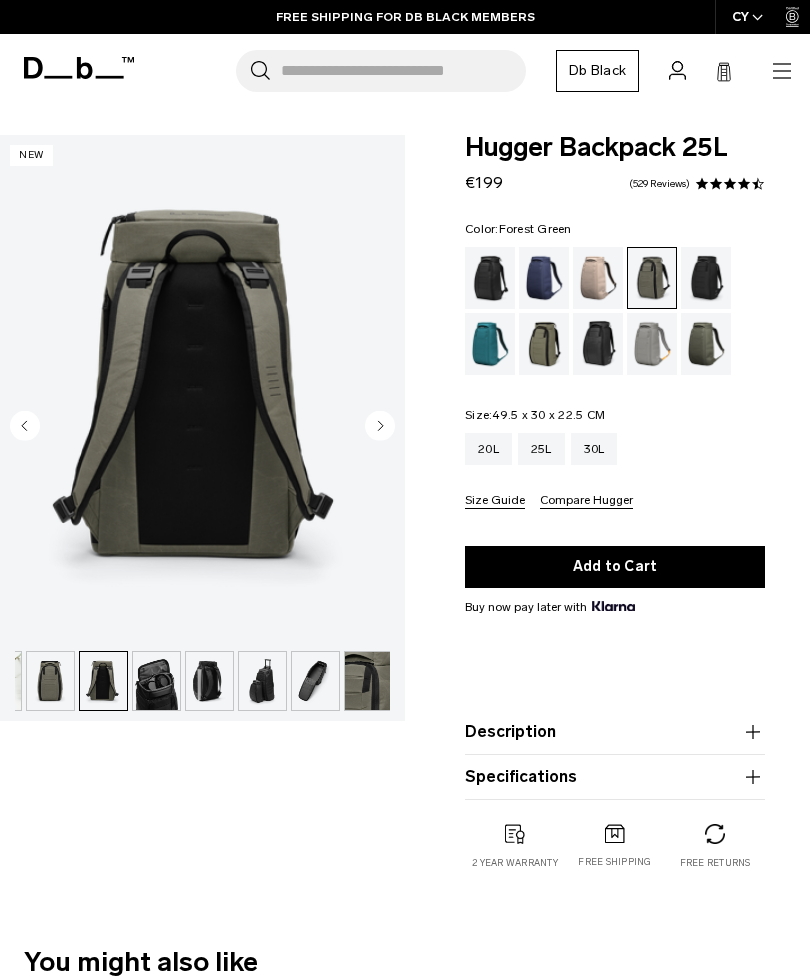 scroll, scrollTop: 0, scrollLeft: 98, axis: horizontal 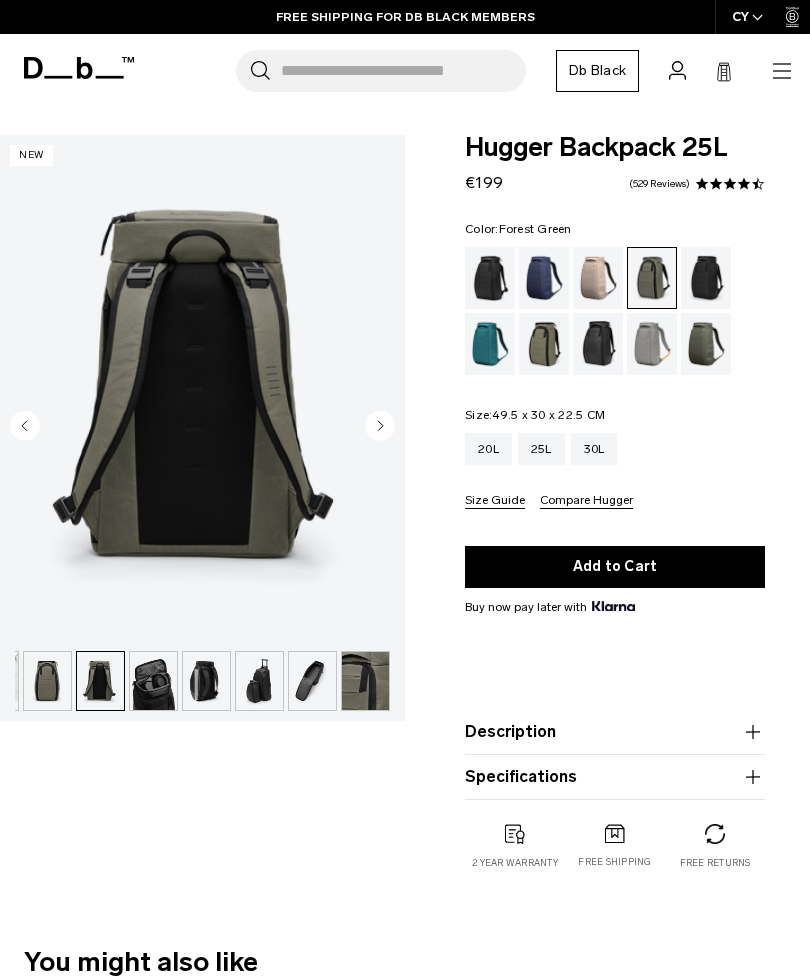 click at bounding box center (206, 681) 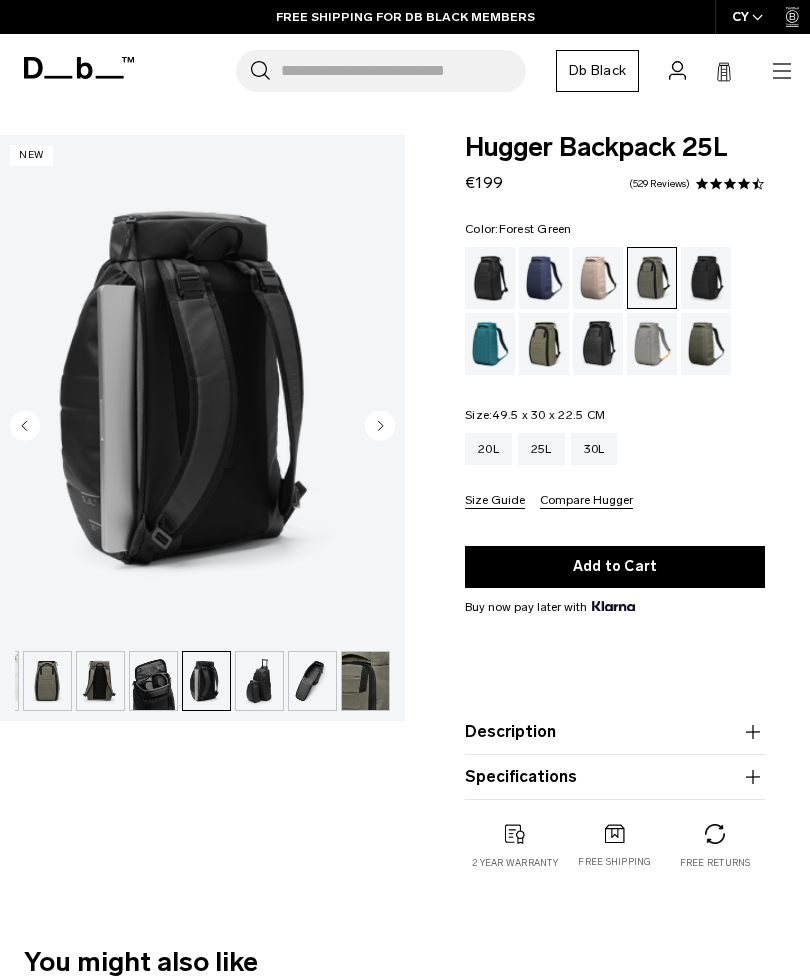 click at bounding box center [259, 681] 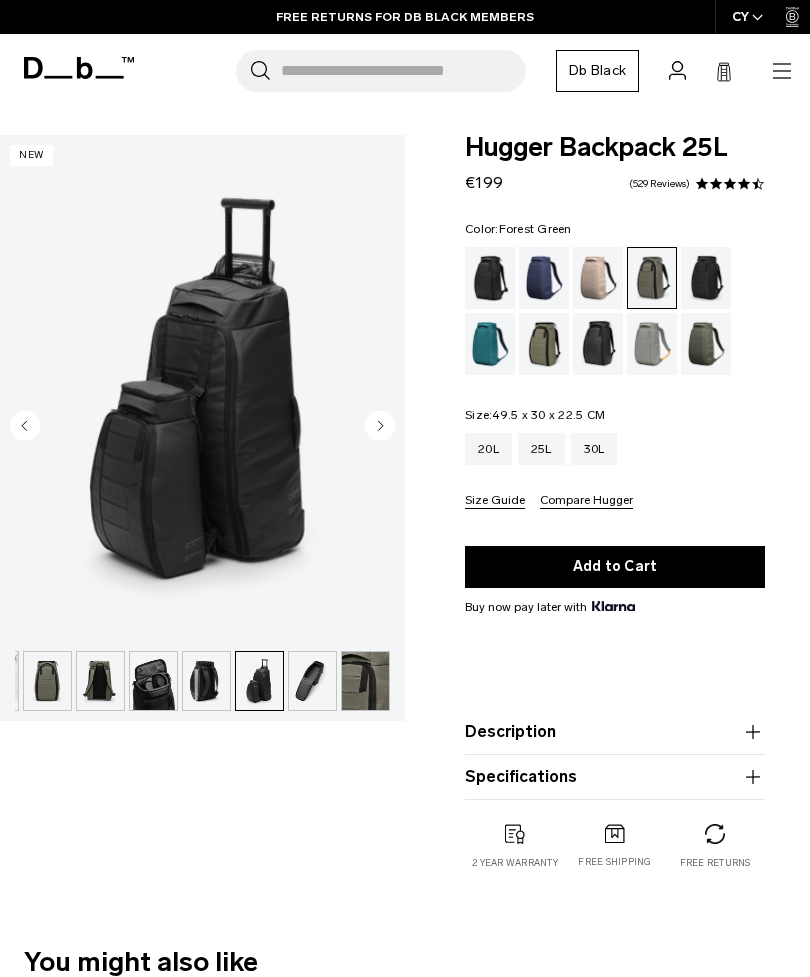 click at bounding box center (259, 681) 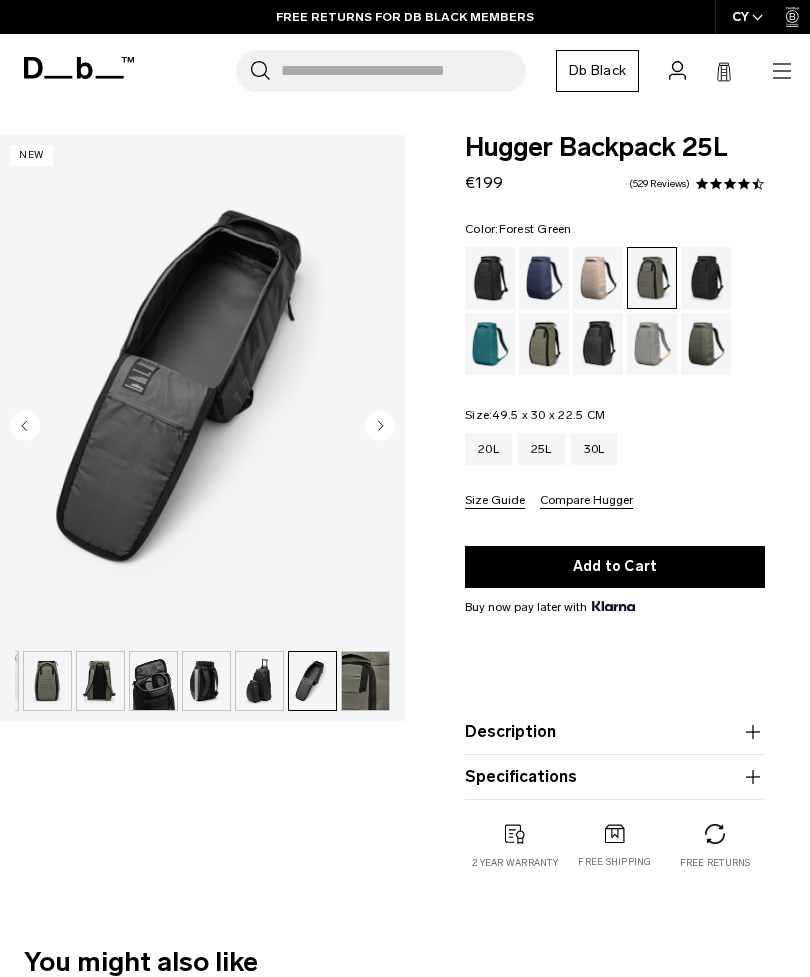 click at bounding box center [365, 681] 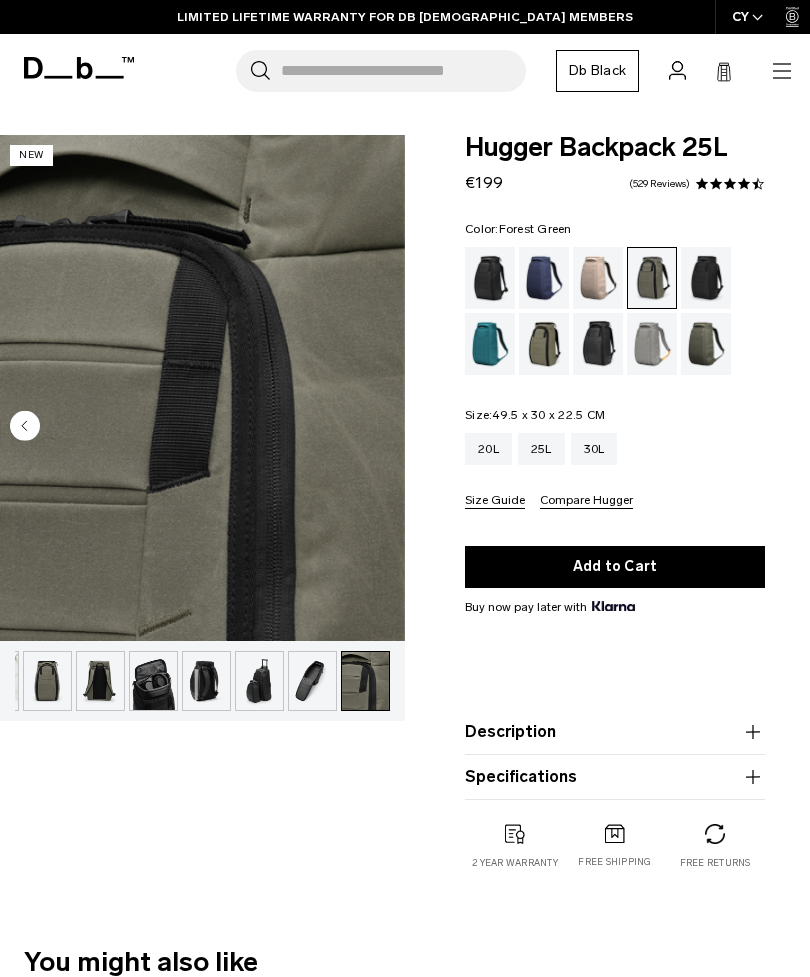 click on "Search for Bags, Luggage...
Search
Close
Trending Products
All Products
Hugger Backpack 30L Black Out
€209
Ramverk Front-access Carry-on Black Out" at bounding box center [470, 71] 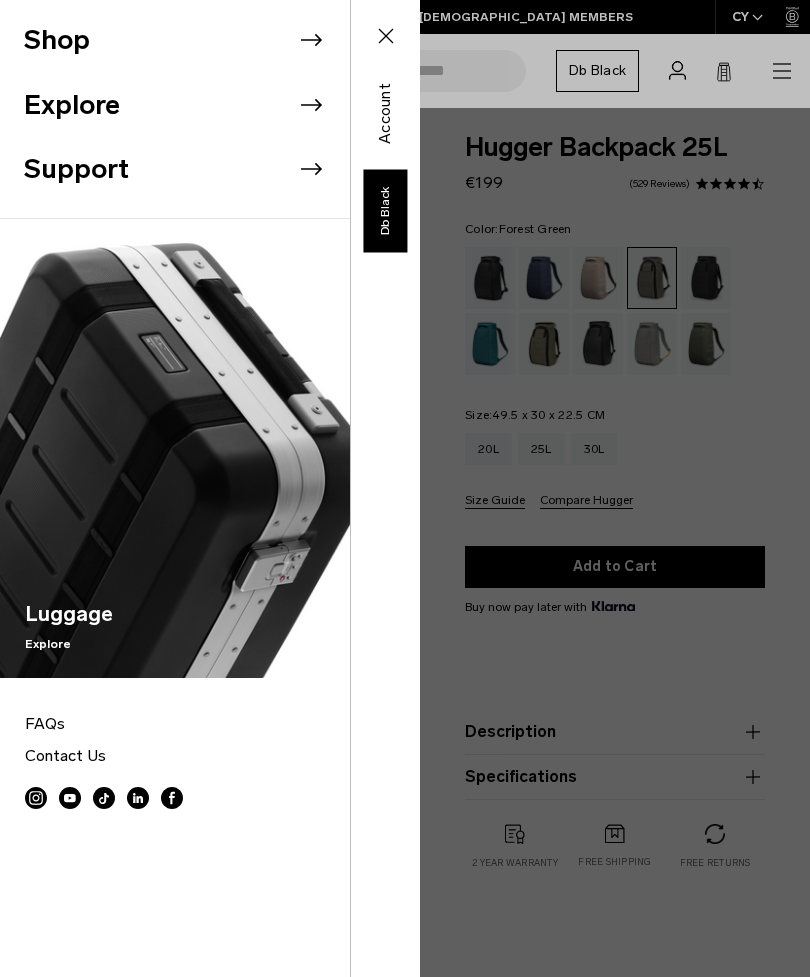 click 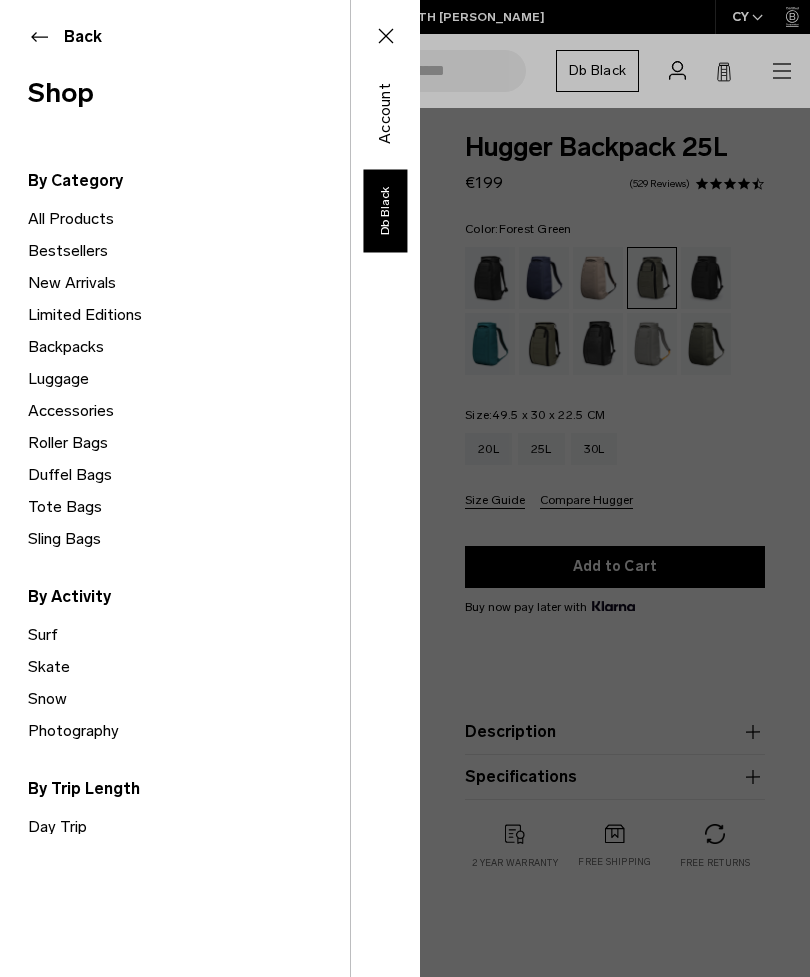 click on "Bestsellers" at bounding box center (189, 251) 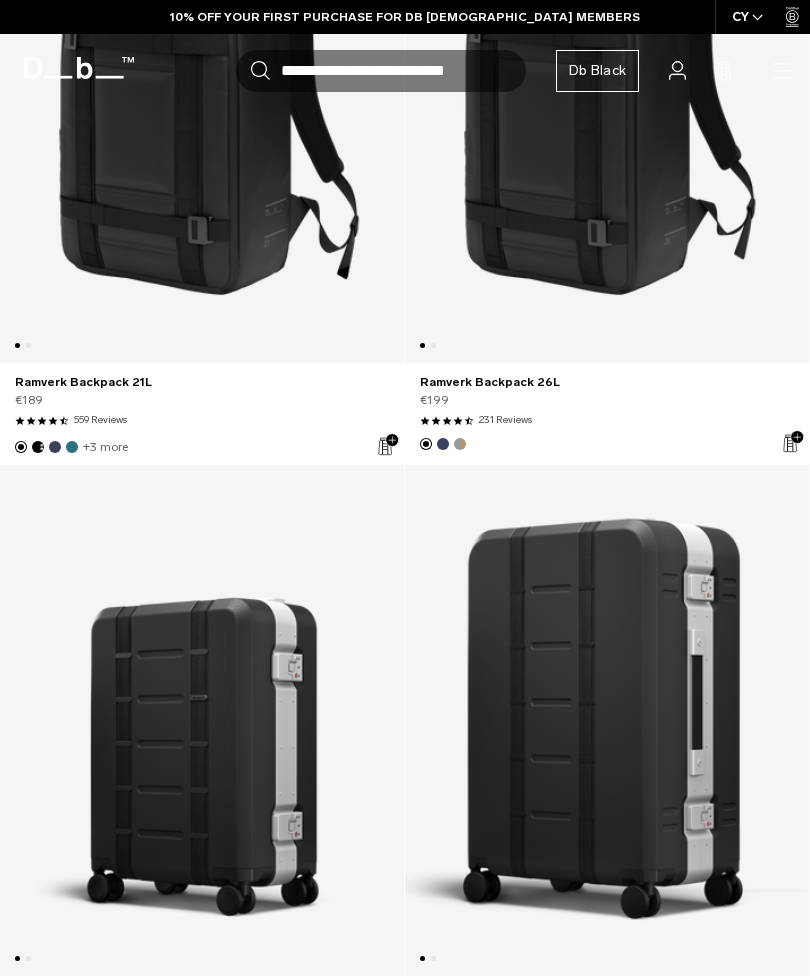 scroll, scrollTop: 1173, scrollLeft: 0, axis: vertical 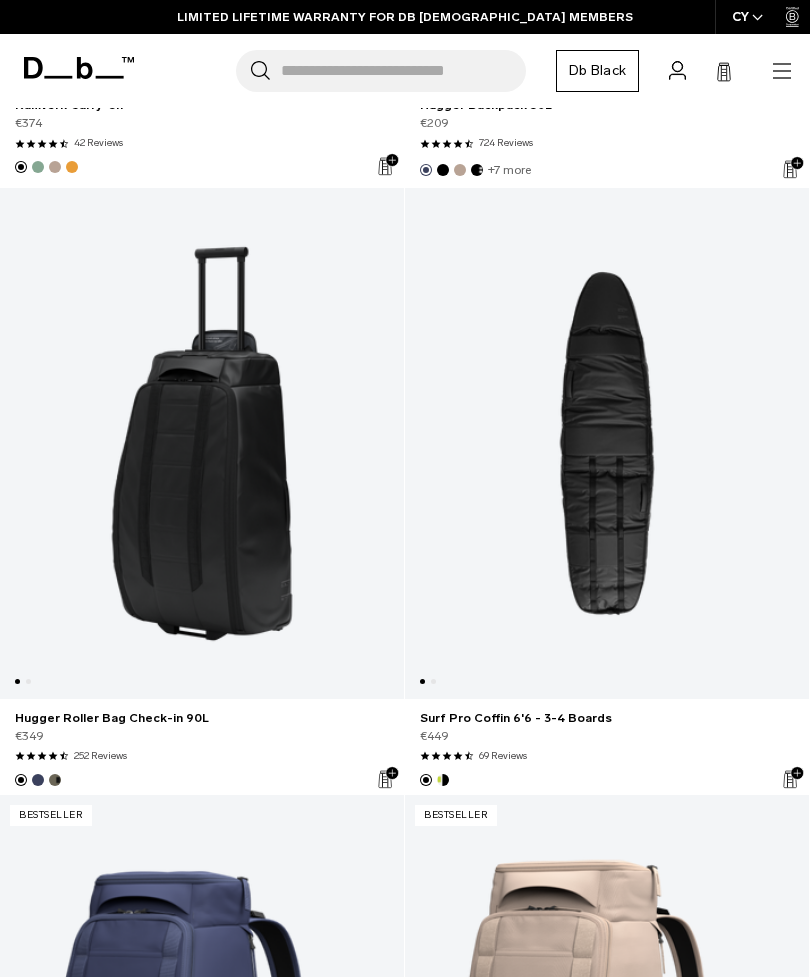 click at bounding box center [38, 780] 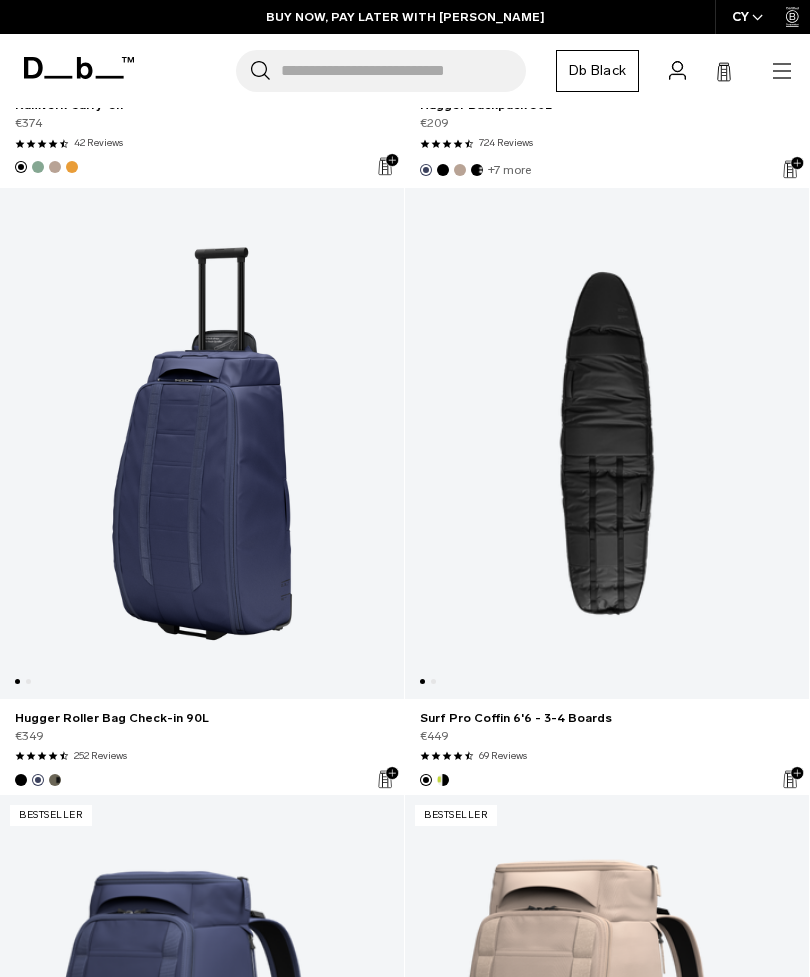 click at bounding box center [202, 443] 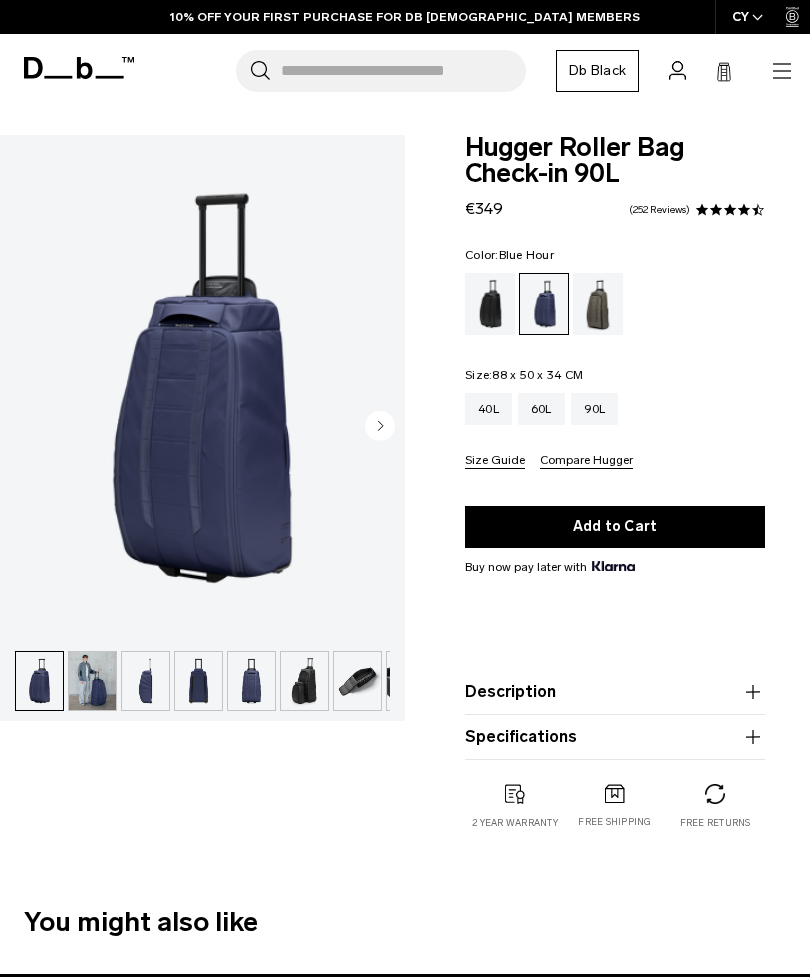 scroll, scrollTop: 0, scrollLeft: 0, axis: both 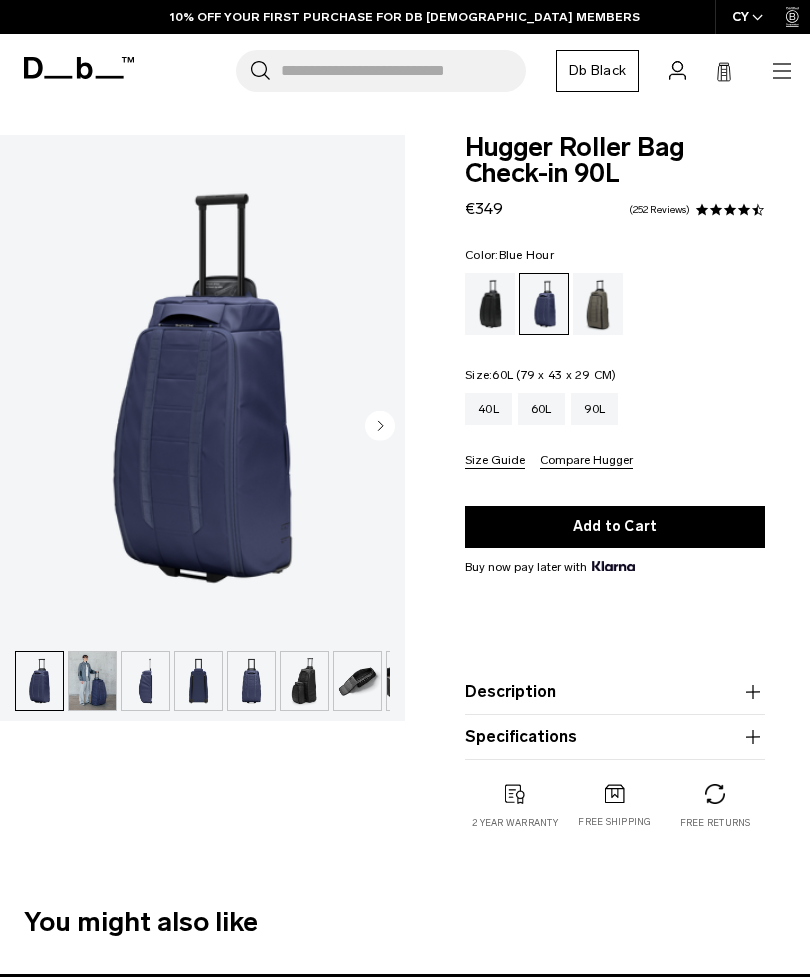 click on "60L" at bounding box center (541, 409) 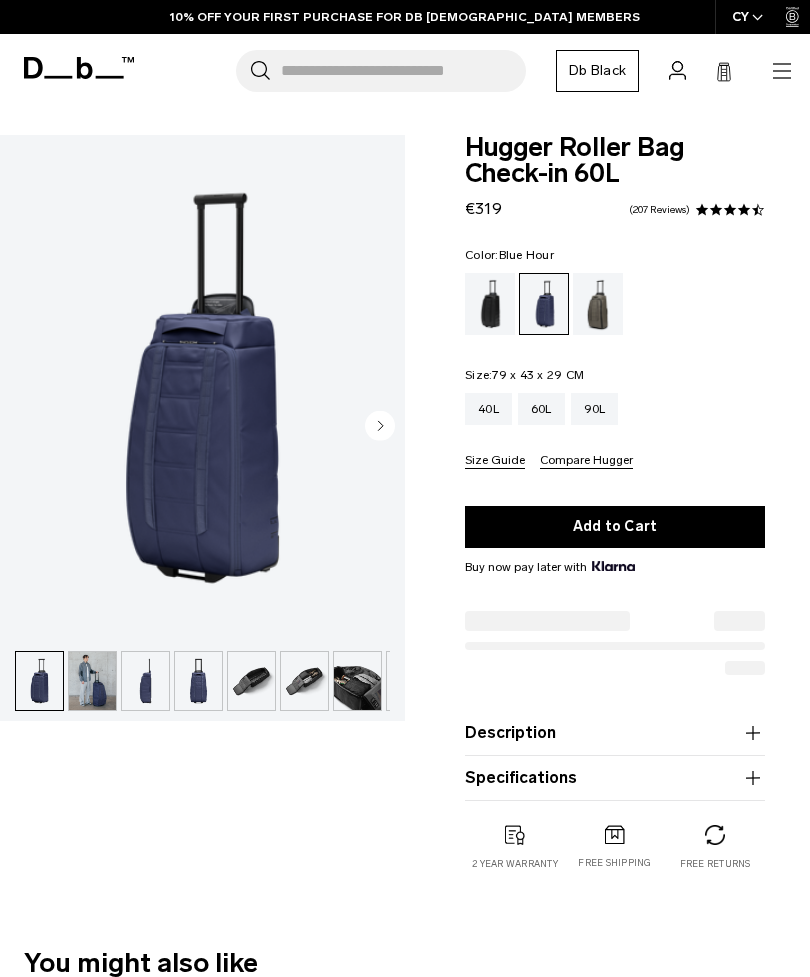 scroll, scrollTop: 0, scrollLeft: 0, axis: both 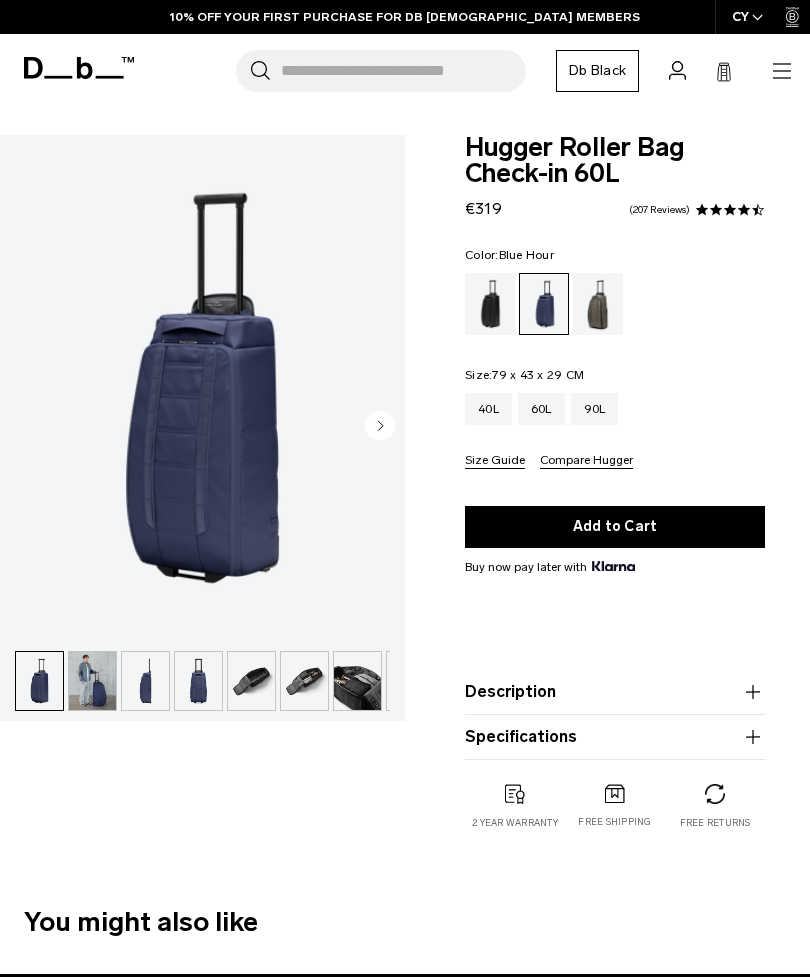 click at bounding box center [202, 388] 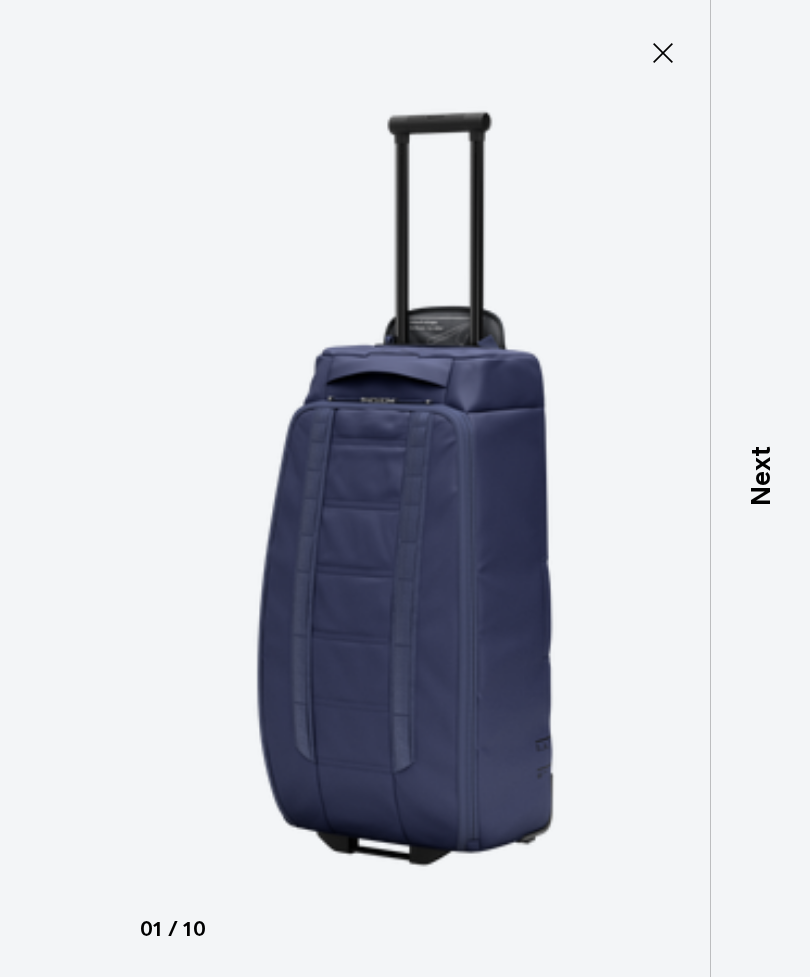scroll, scrollTop: 0, scrollLeft: 0, axis: both 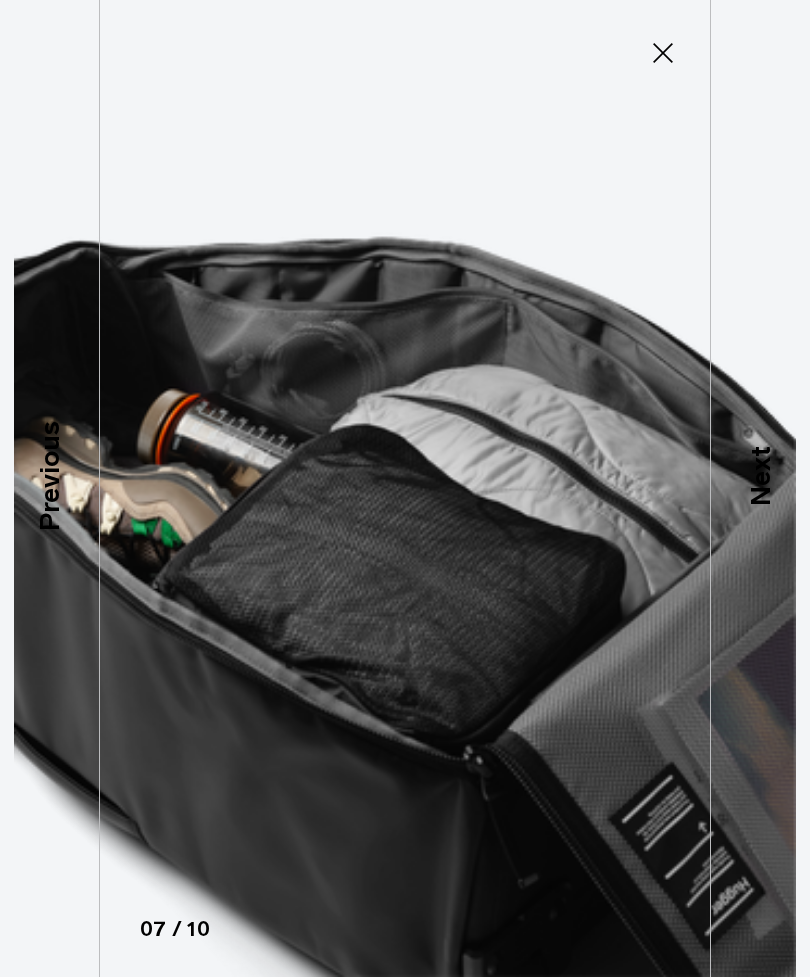 click 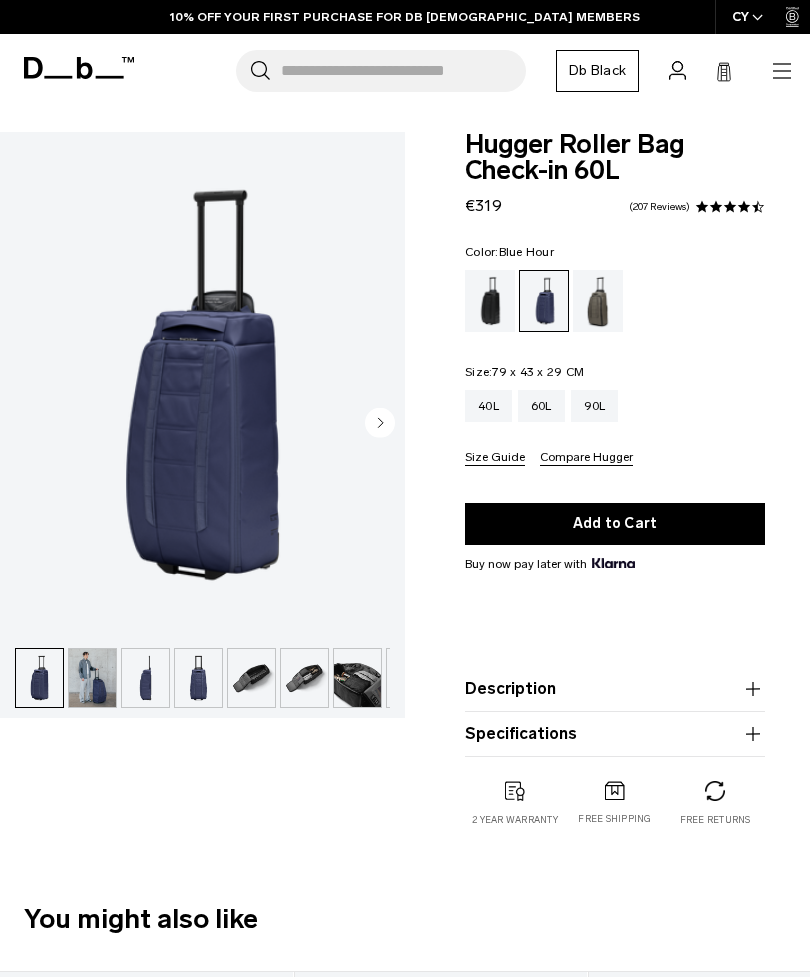 scroll, scrollTop: 0, scrollLeft: 0, axis: both 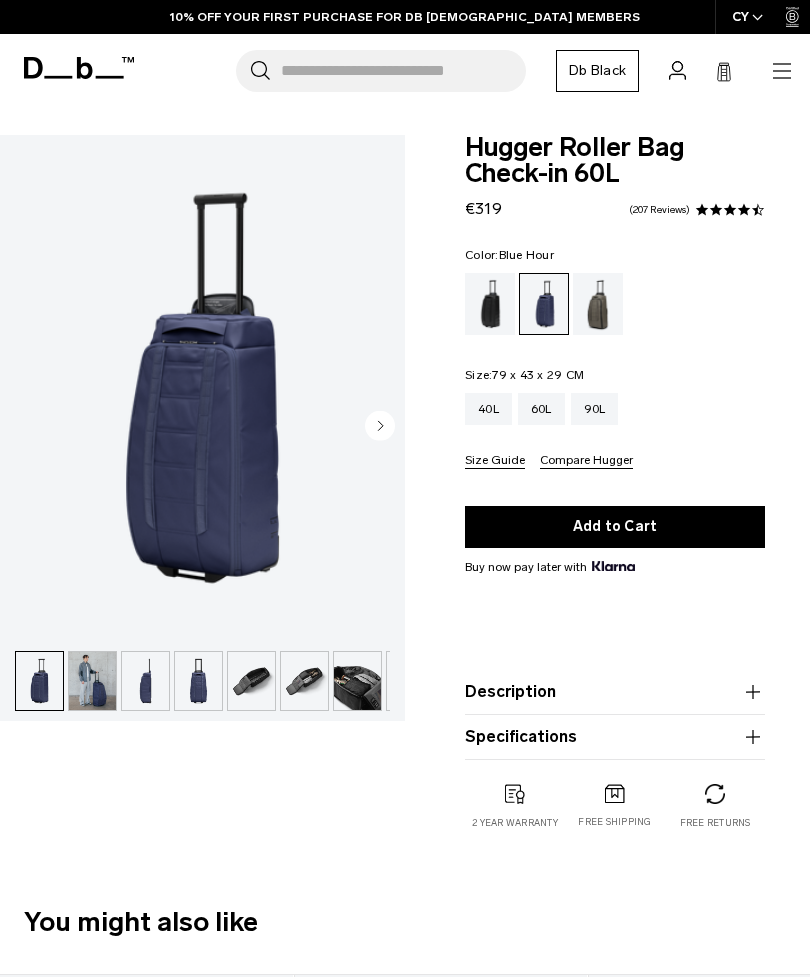 click at bounding box center (357, 681) 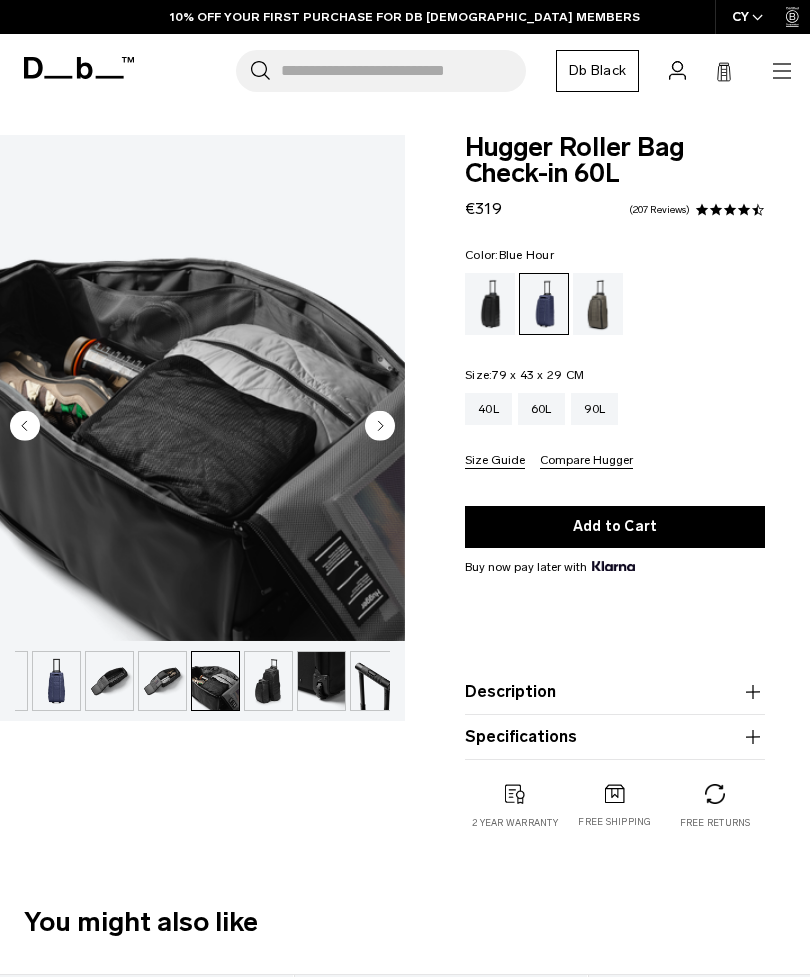 scroll, scrollTop: 0, scrollLeft: 151, axis: horizontal 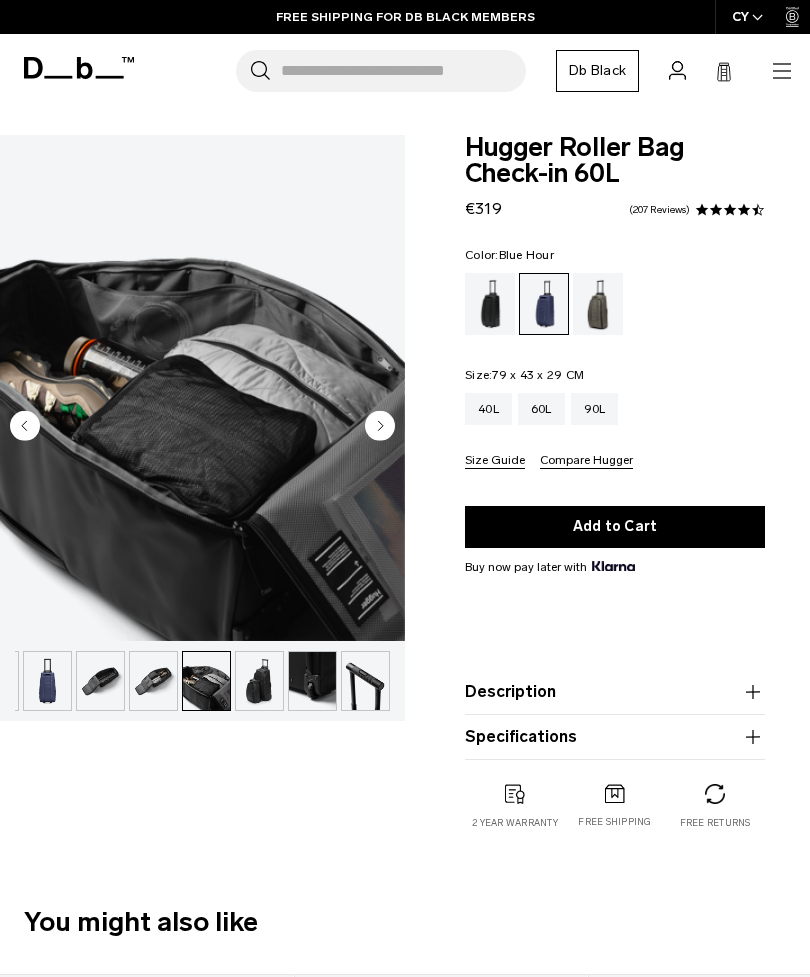 click at bounding box center [730, 210] 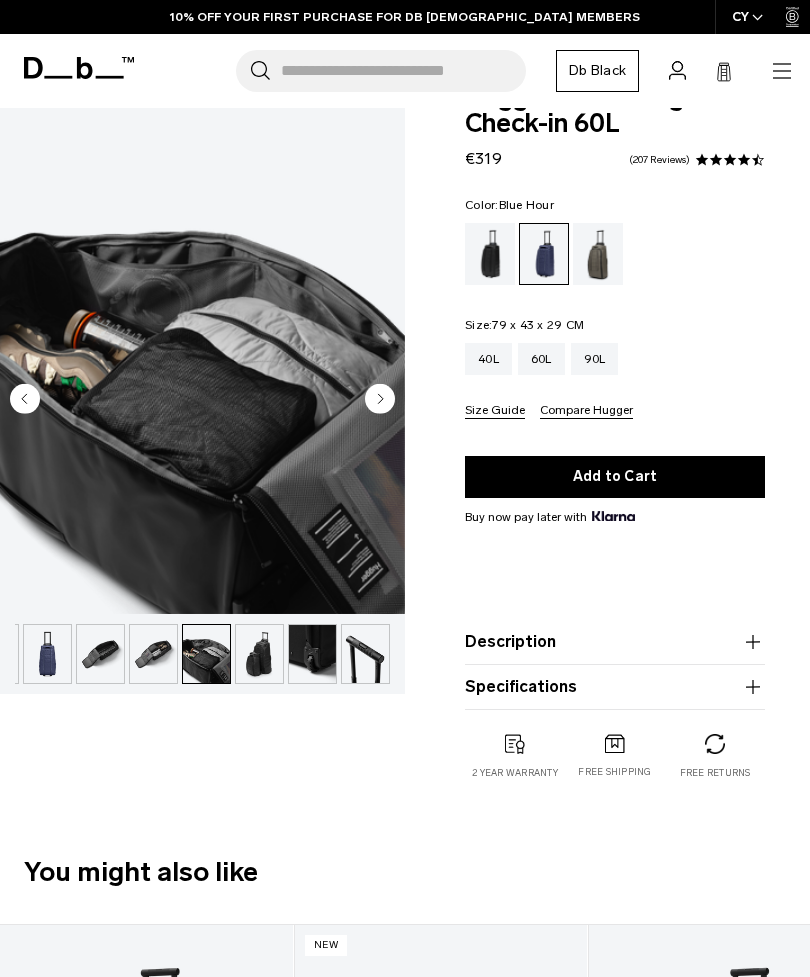 scroll, scrollTop: 0, scrollLeft: 0, axis: both 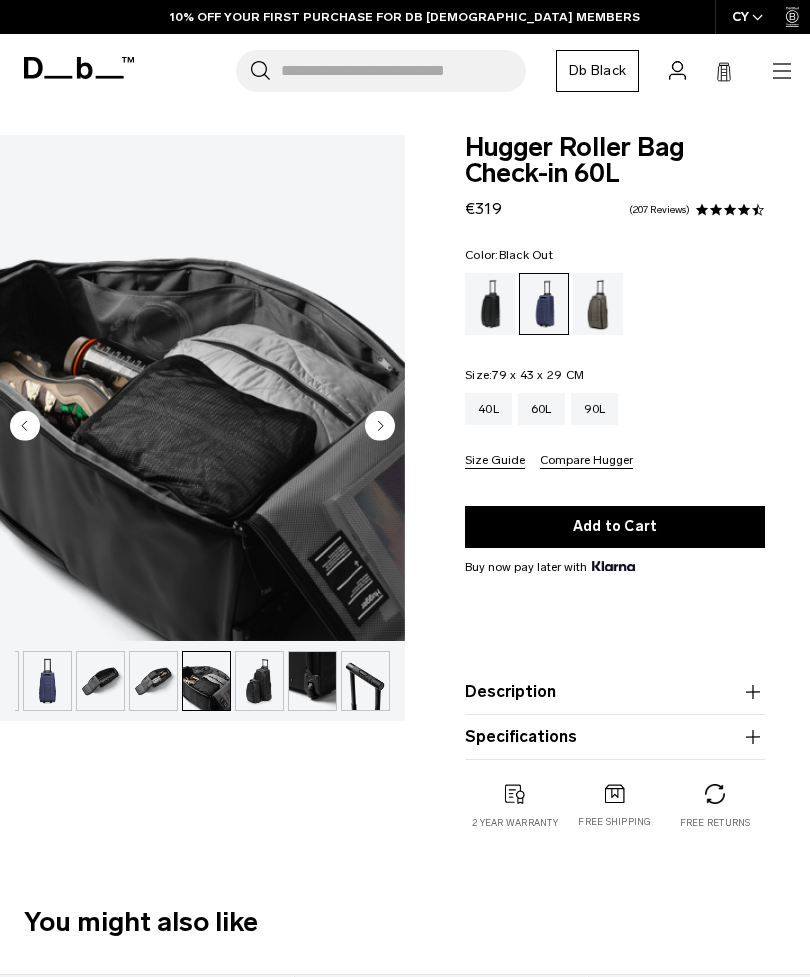 click at bounding box center (490, 304) 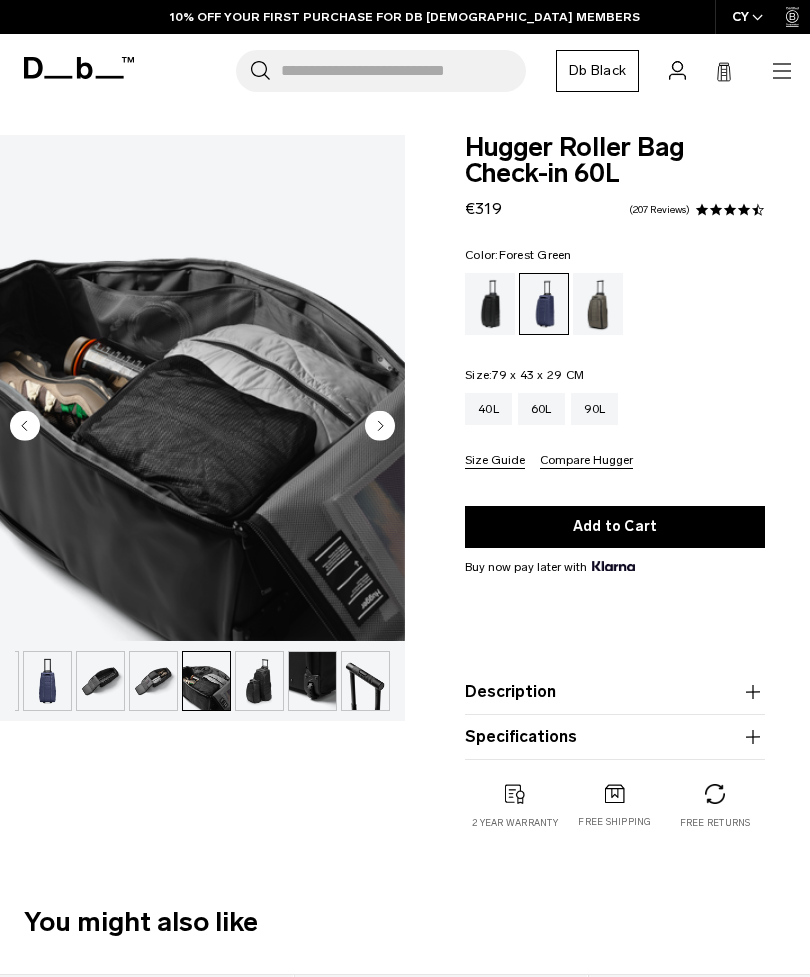 click at bounding box center [598, 304] 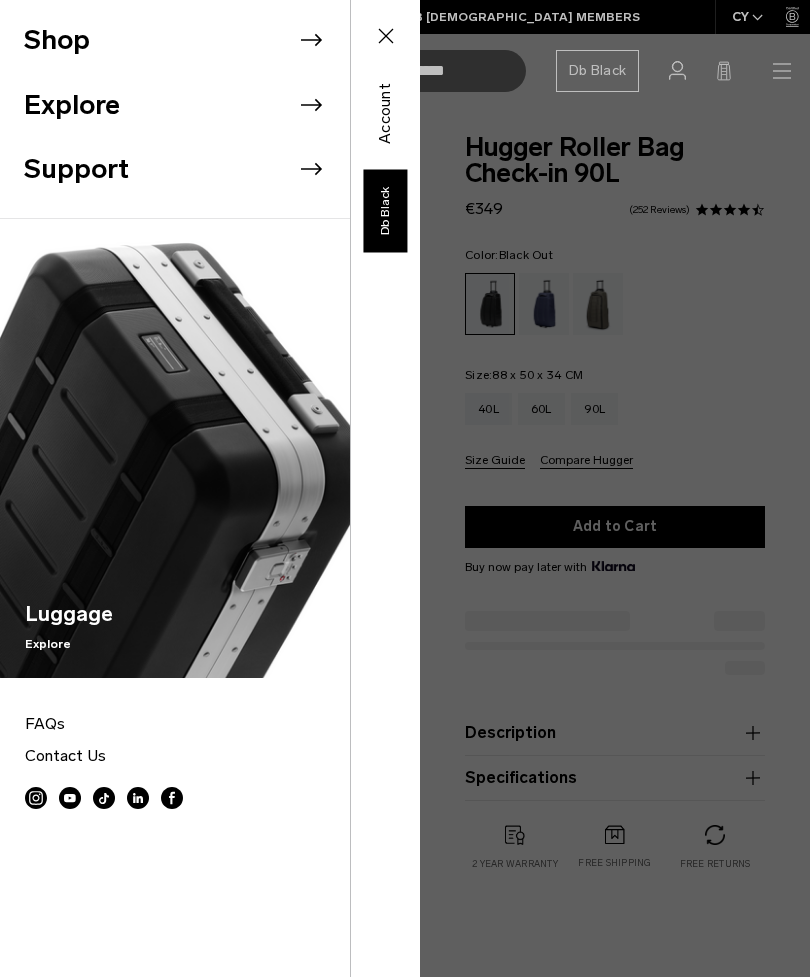 scroll, scrollTop: 0, scrollLeft: 0, axis: both 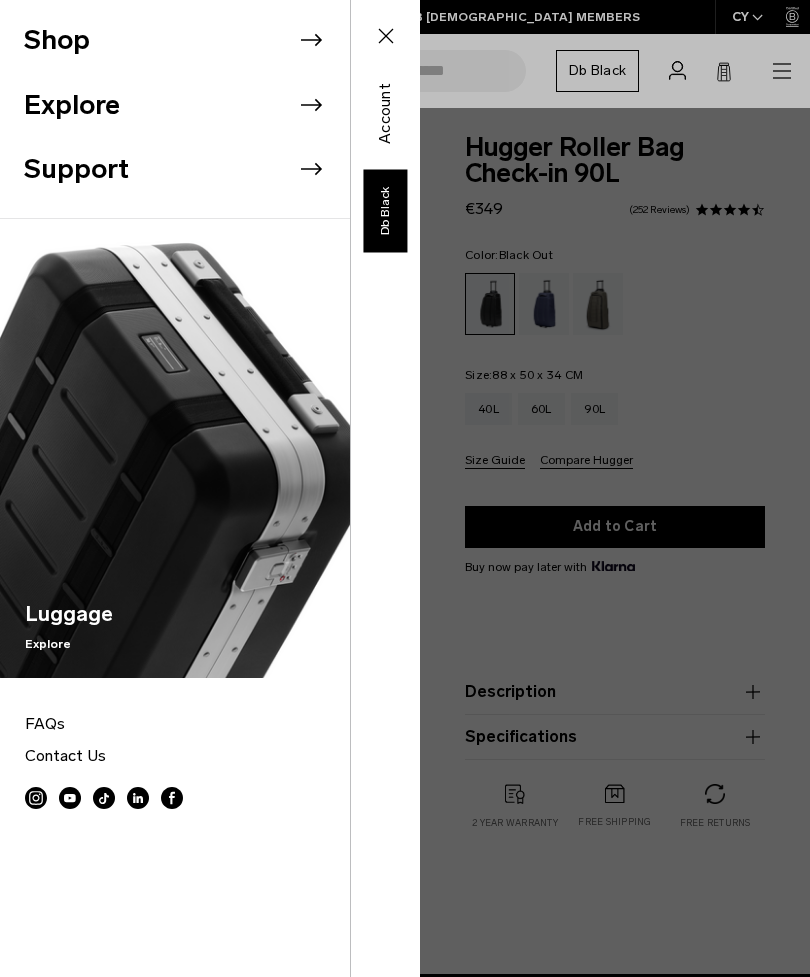 click 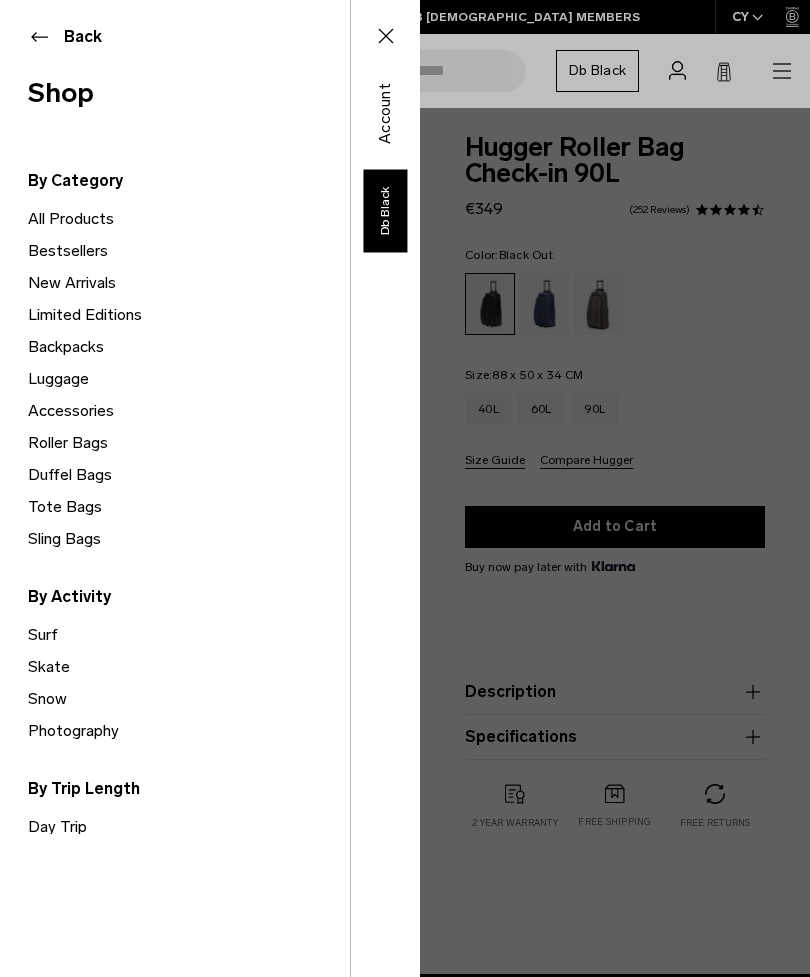 scroll, scrollTop: 0, scrollLeft: 0, axis: both 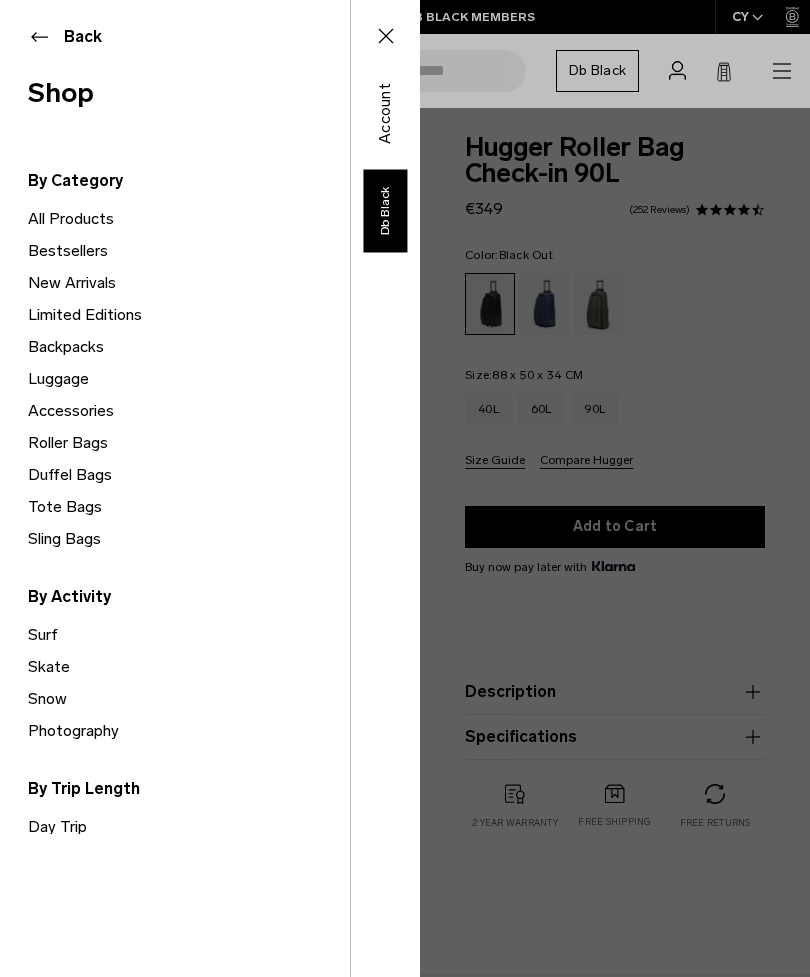 click on "Backpacks" at bounding box center (189, 347) 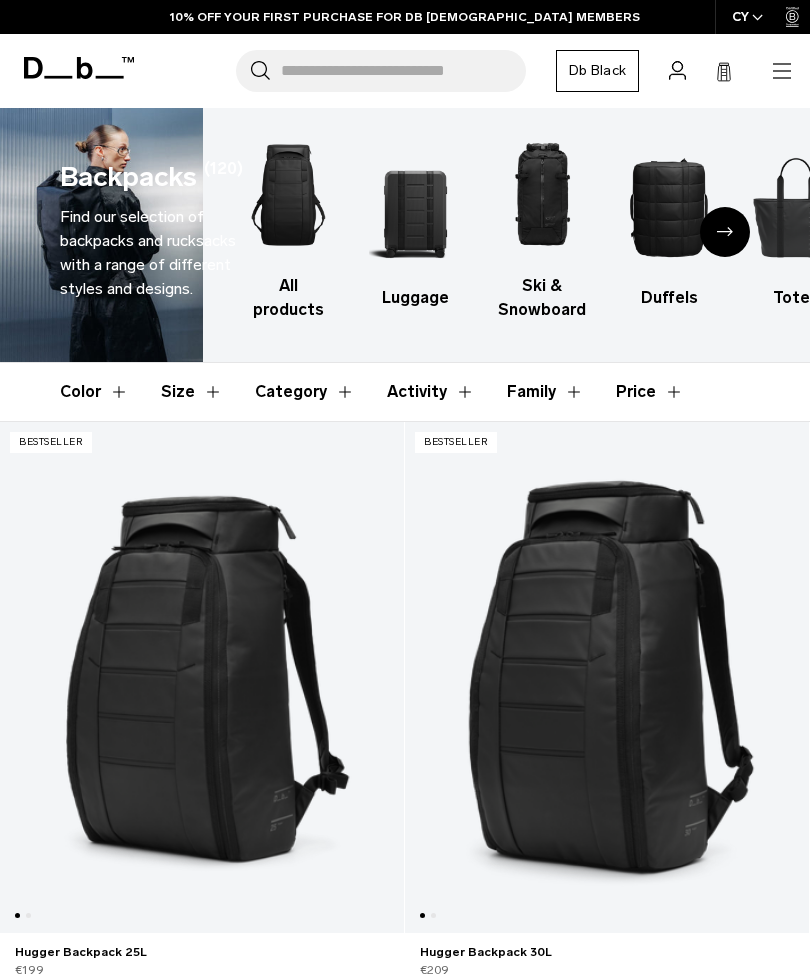 scroll, scrollTop: 0, scrollLeft: 0, axis: both 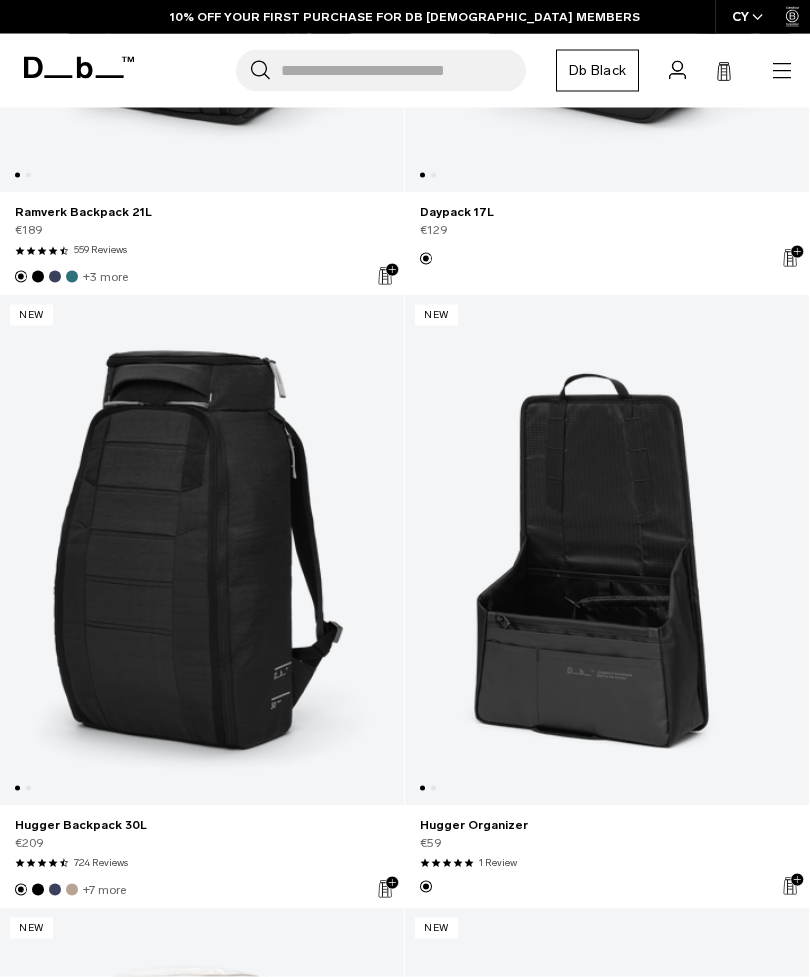 click at bounding box center (72, 277) 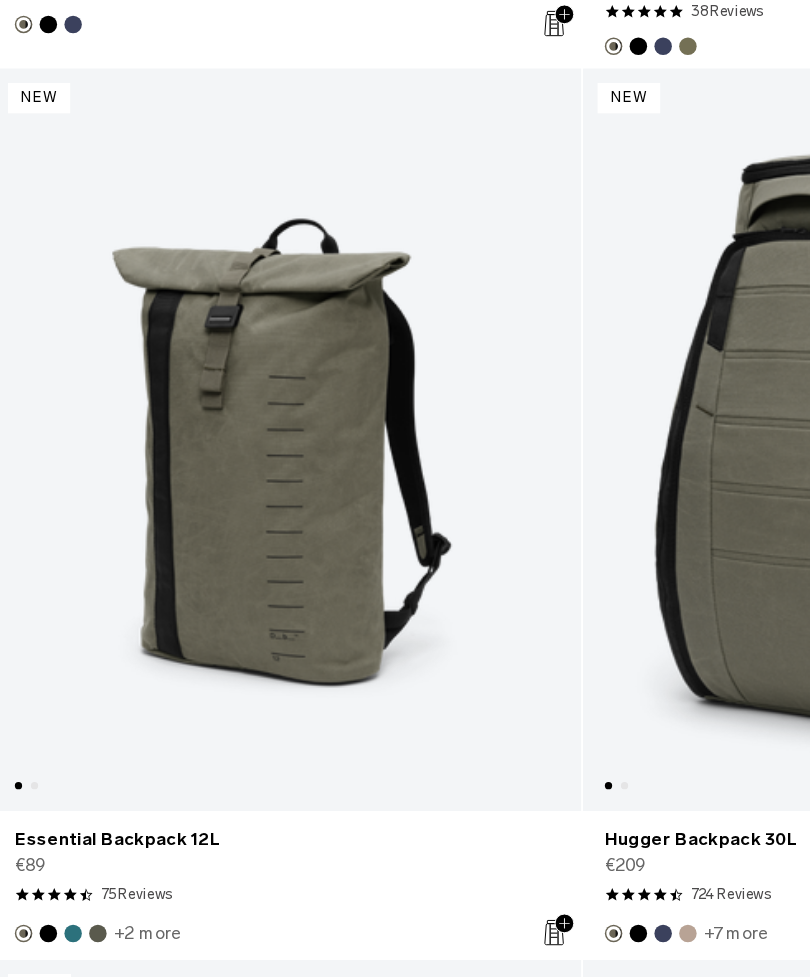 scroll, scrollTop: 6283, scrollLeft: 0, axis: vertical 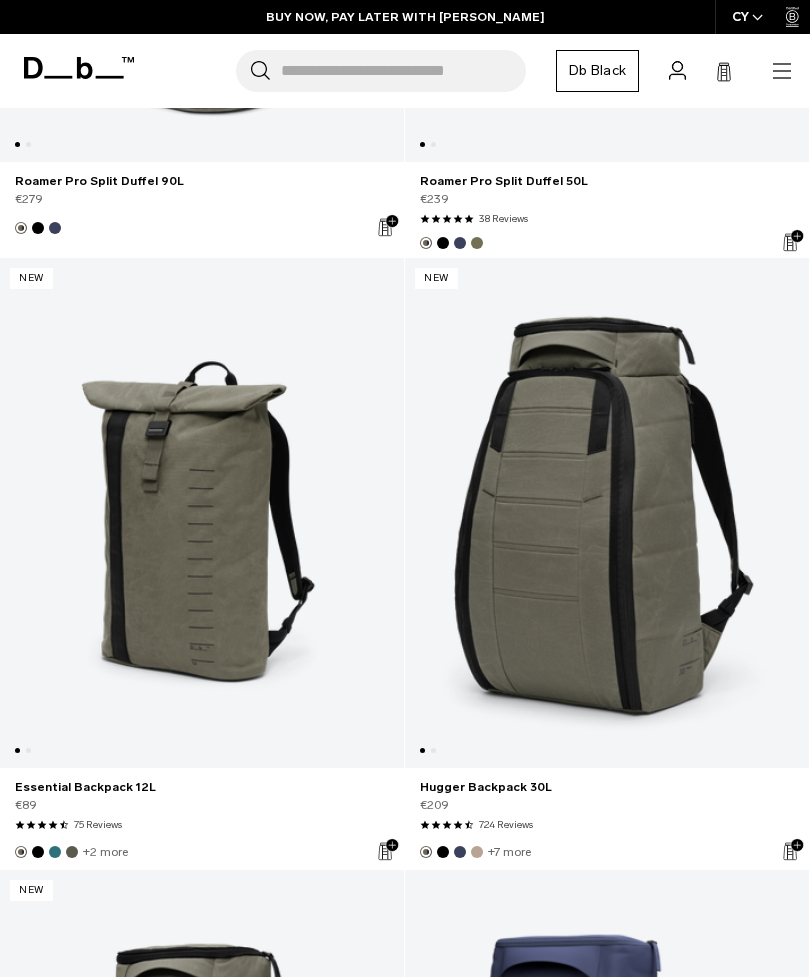 click at bounding box center [202, 513] 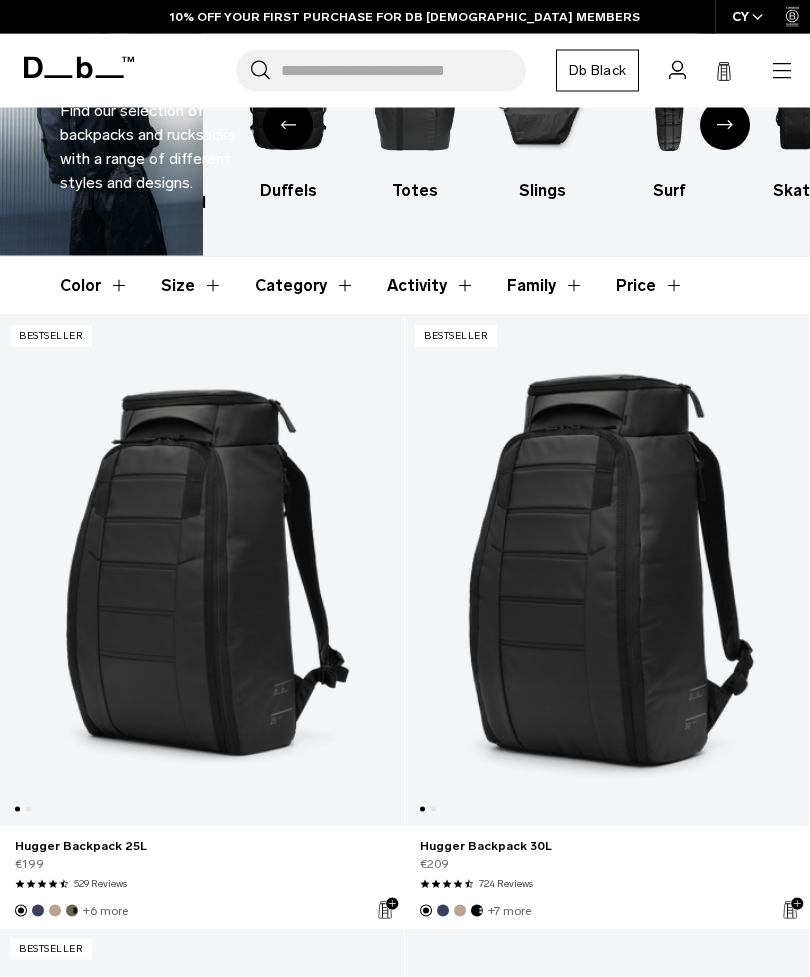scroll, scrollTop: 0, scrollLeft: 0, axis: both 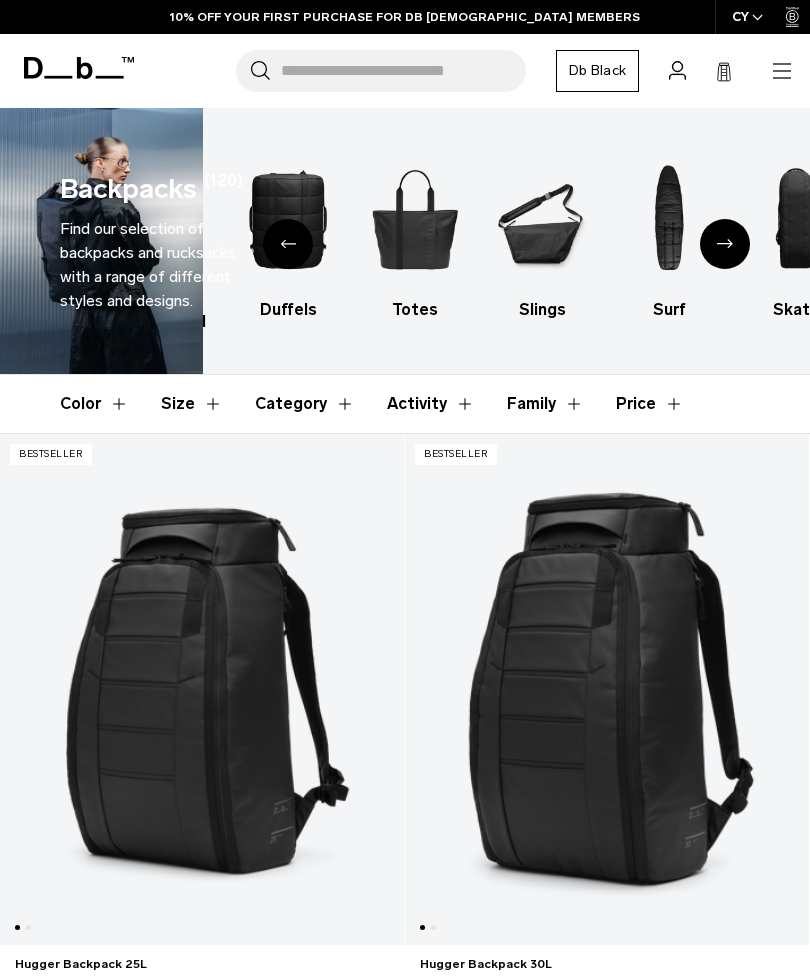 click on "Size" at bounding box center (192, 404) 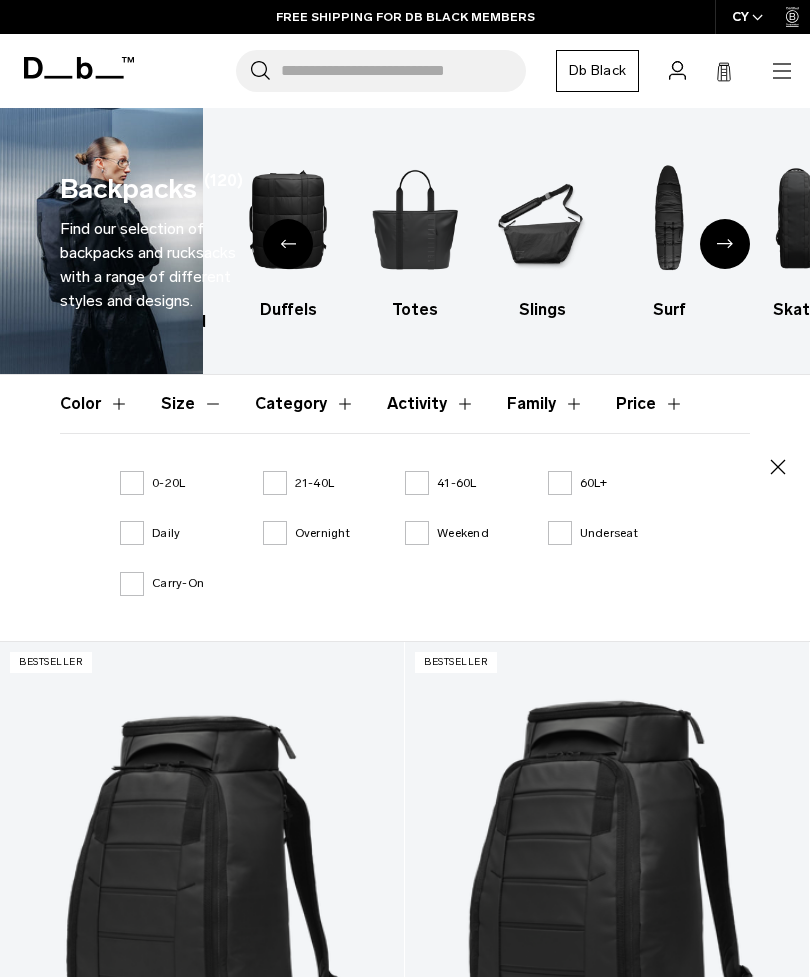 click on "Daily" at bounding box center [150, 533] 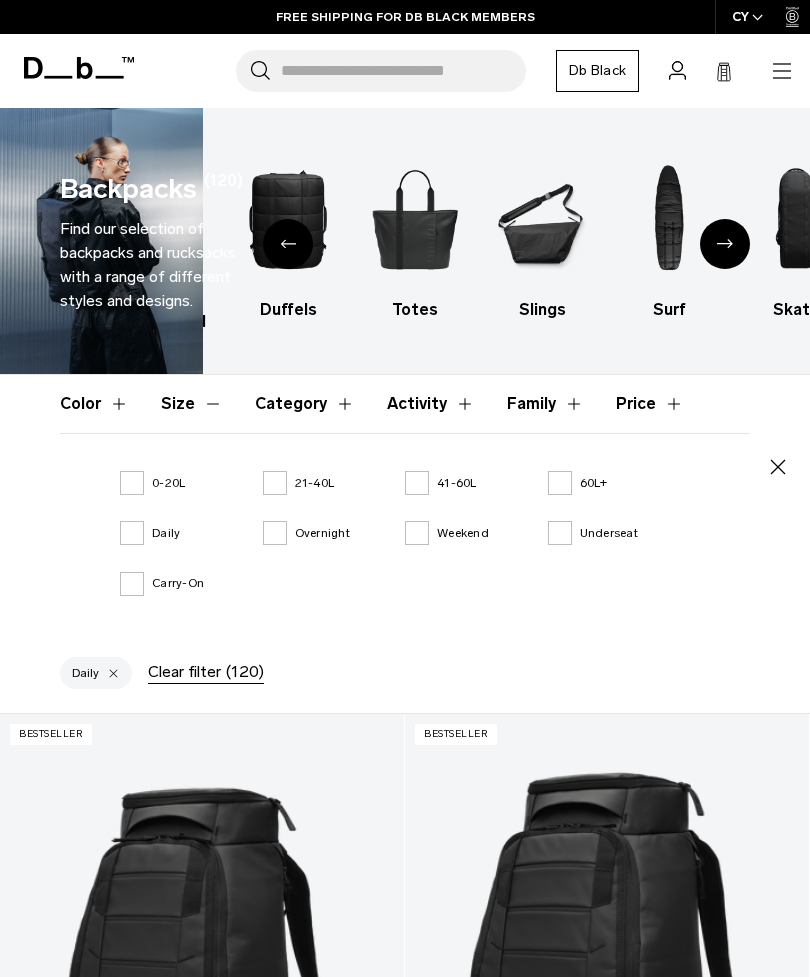 click on "0-20L" at bounding box center (152, 483) 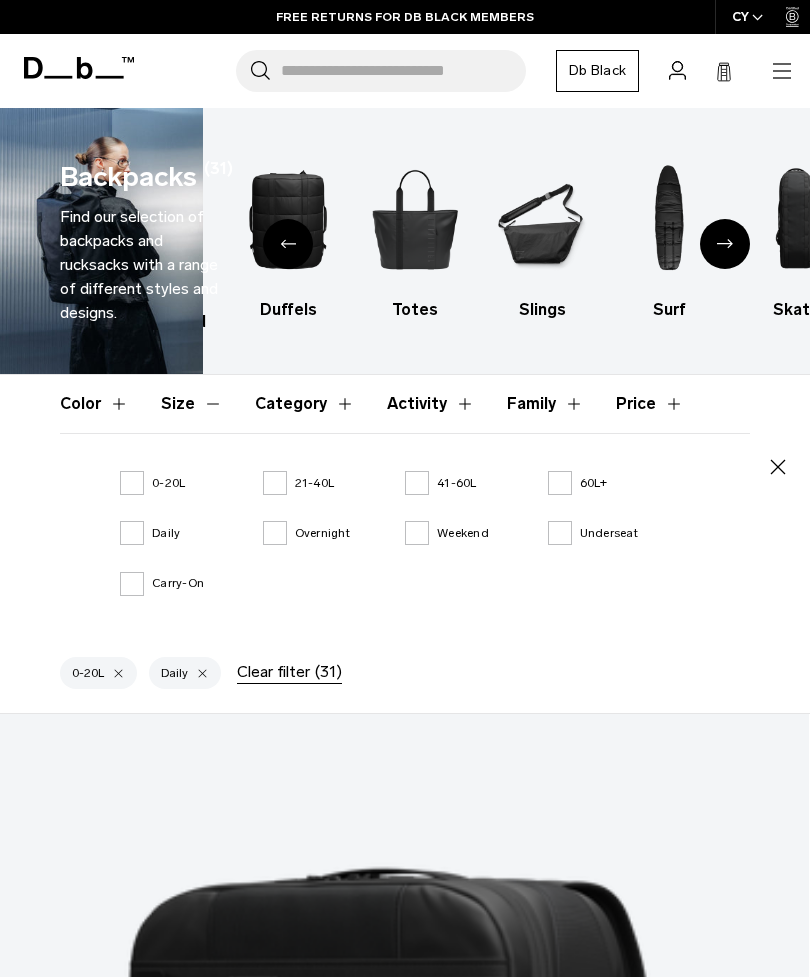 click on "Clear filter
(31)" at bounding box center (289, 672) 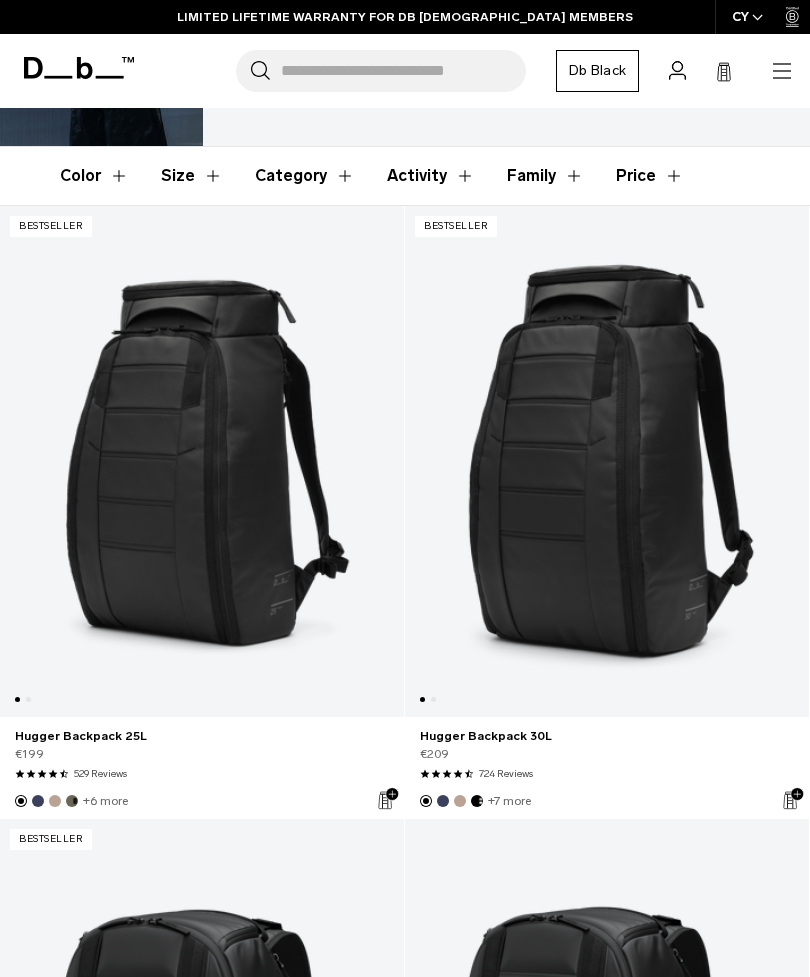 scroll, scrollTop: 0, scrollLeft: 0, axis: both 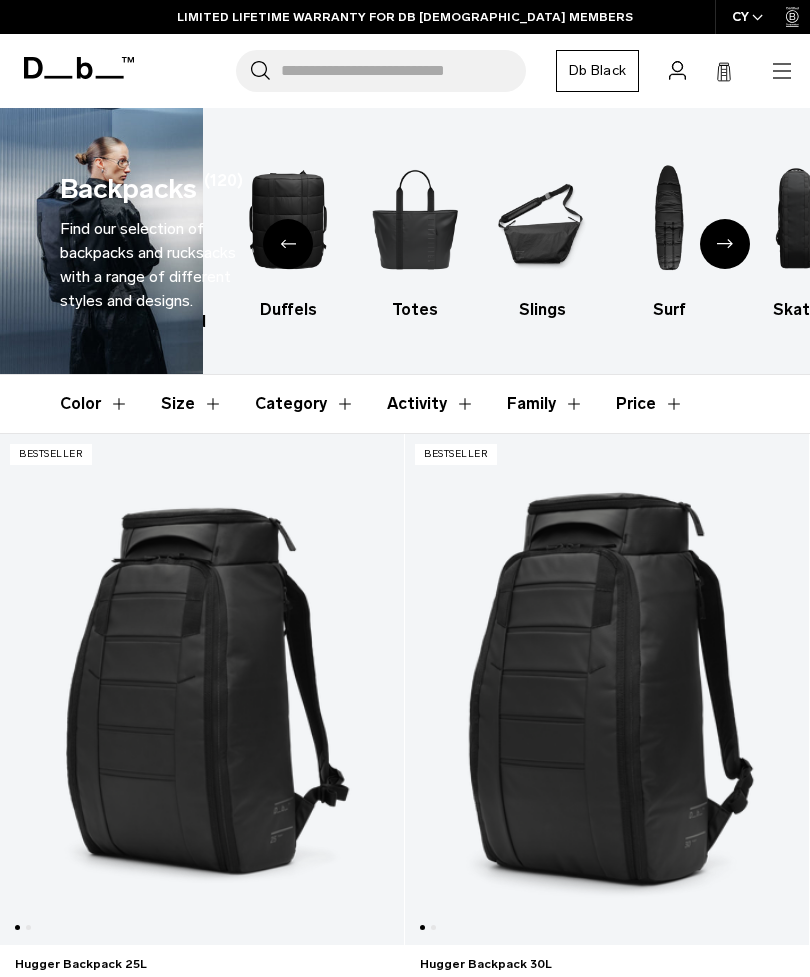 click on "Size" at bounding box center (192, 404) 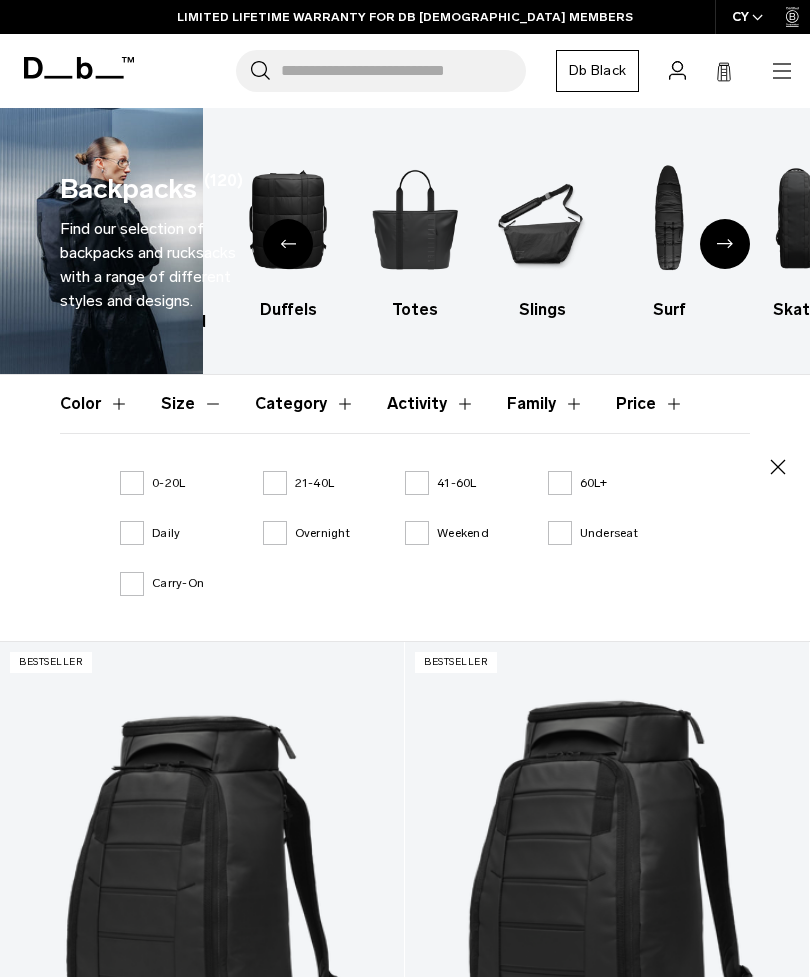 click on "0-20L" at bounding box center (152, 483) 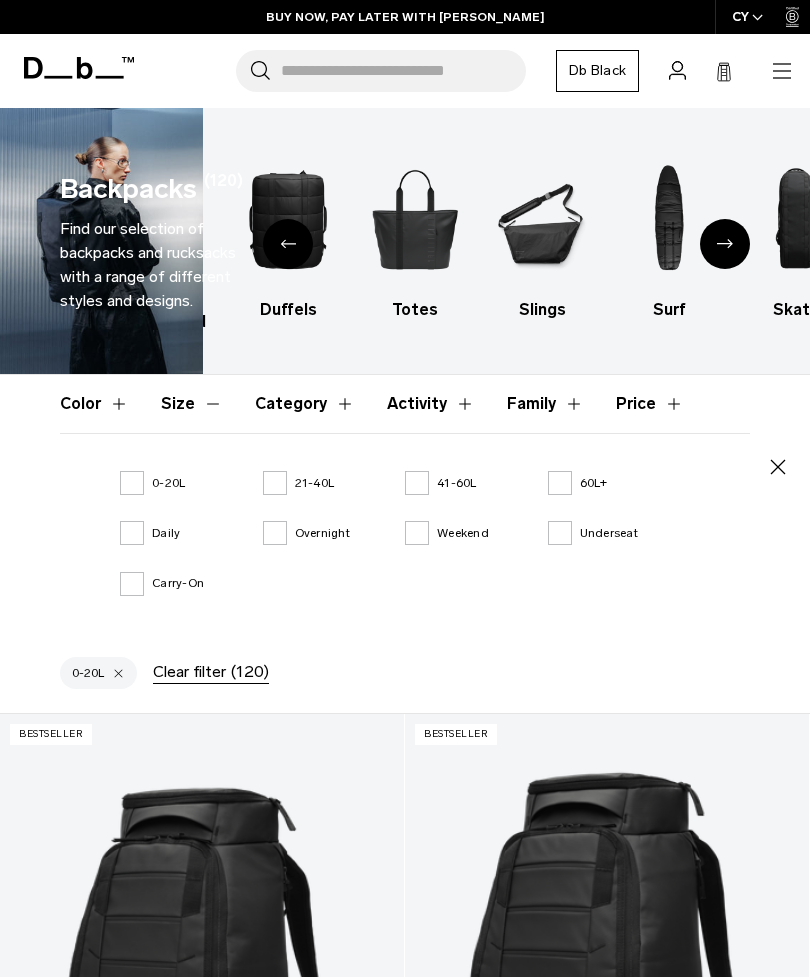 click on "Daily" at bounding box center (150, 533) 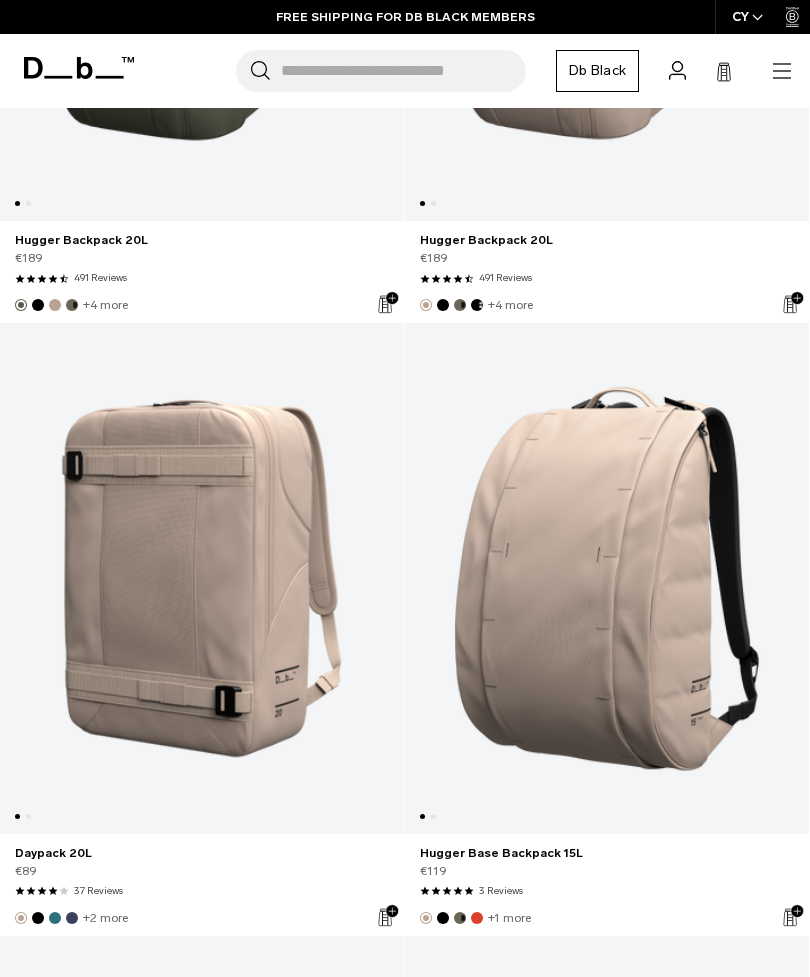 scroll, scrollTop: 1646, scrollLeft: 0, axis: vertical 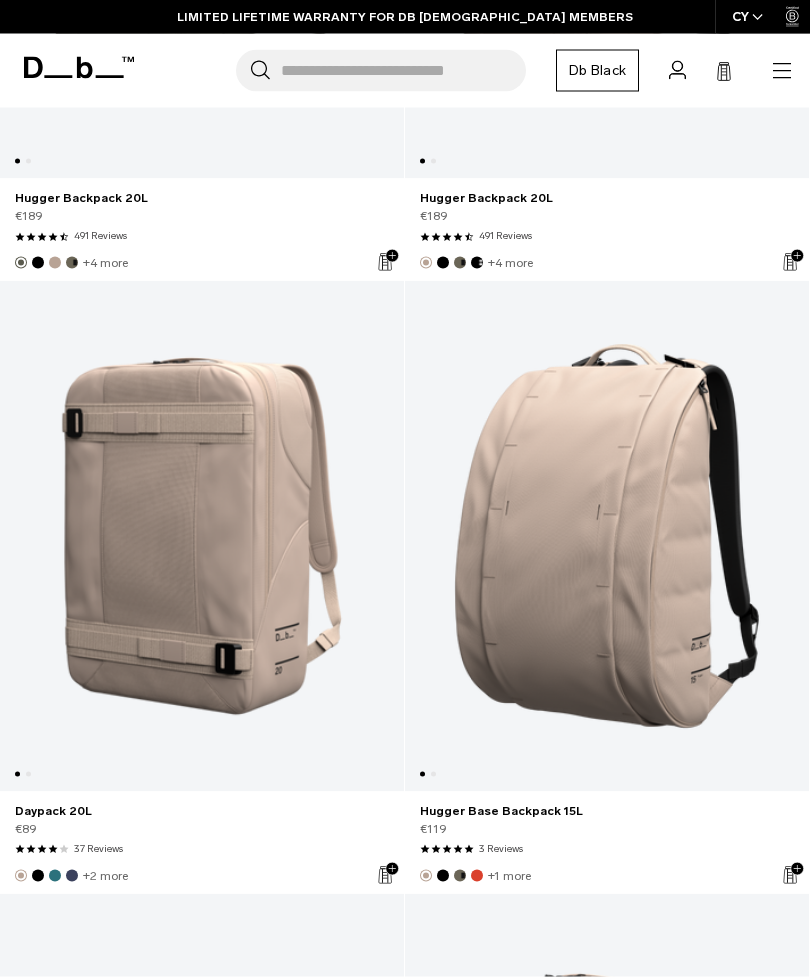click at bounding box center [607, 536] 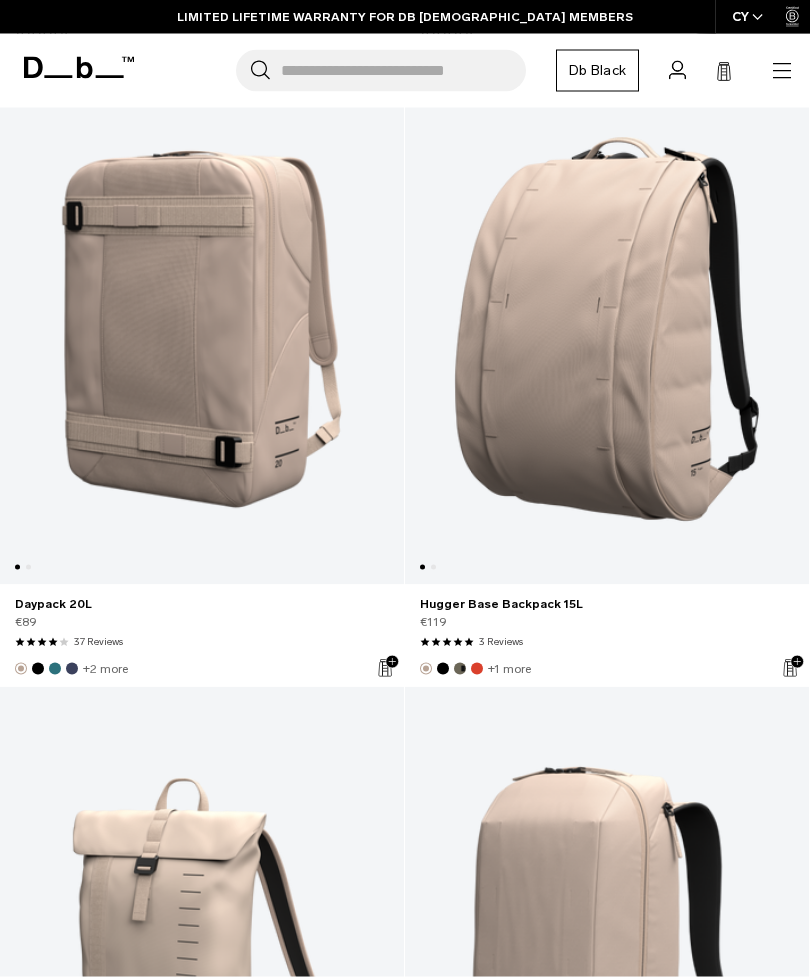 scroll, scrollTop: 1658, scrollLeft: 0, axis: vertical 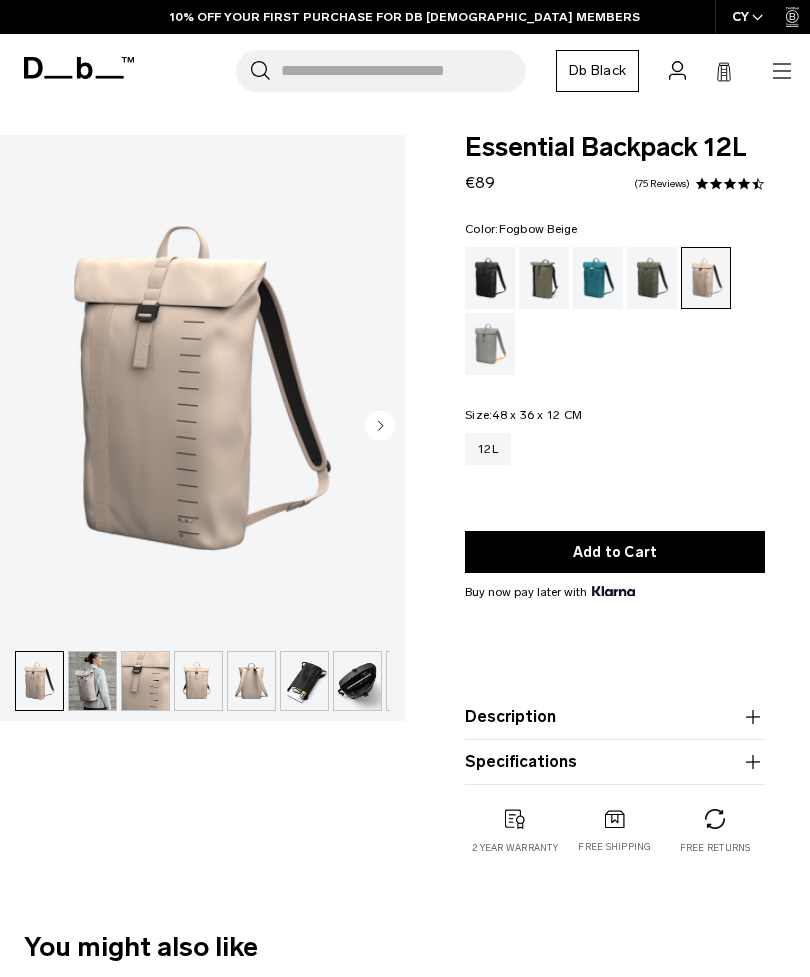 click 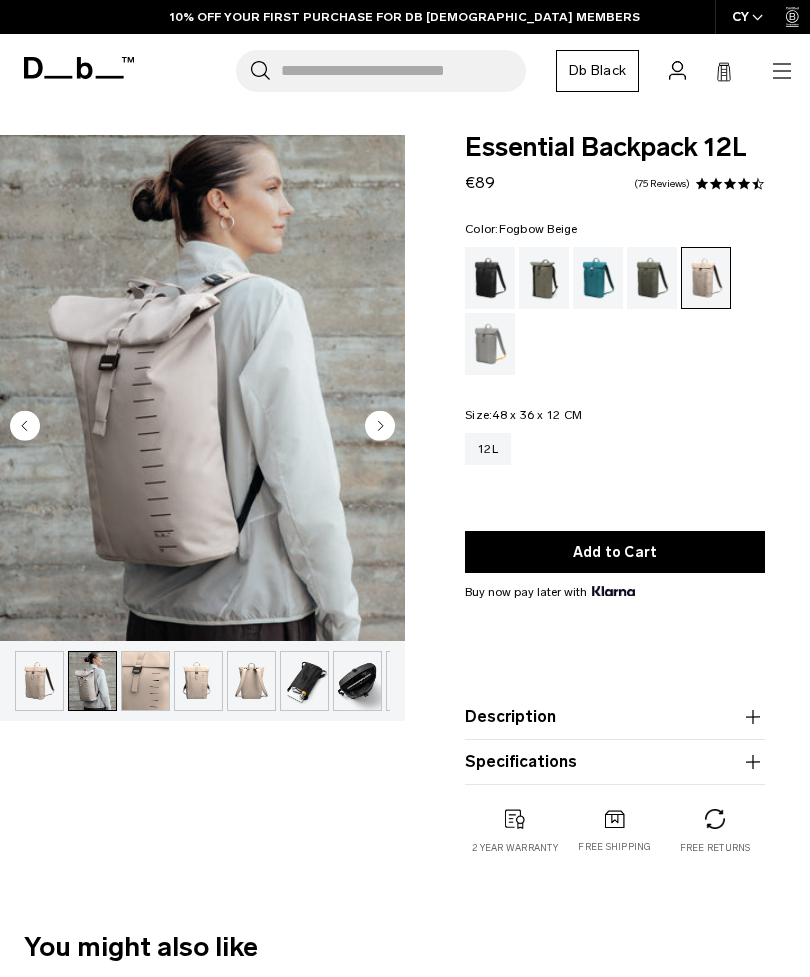 scroll, scrollTop: 0, scrollLeft: 0, axis: both 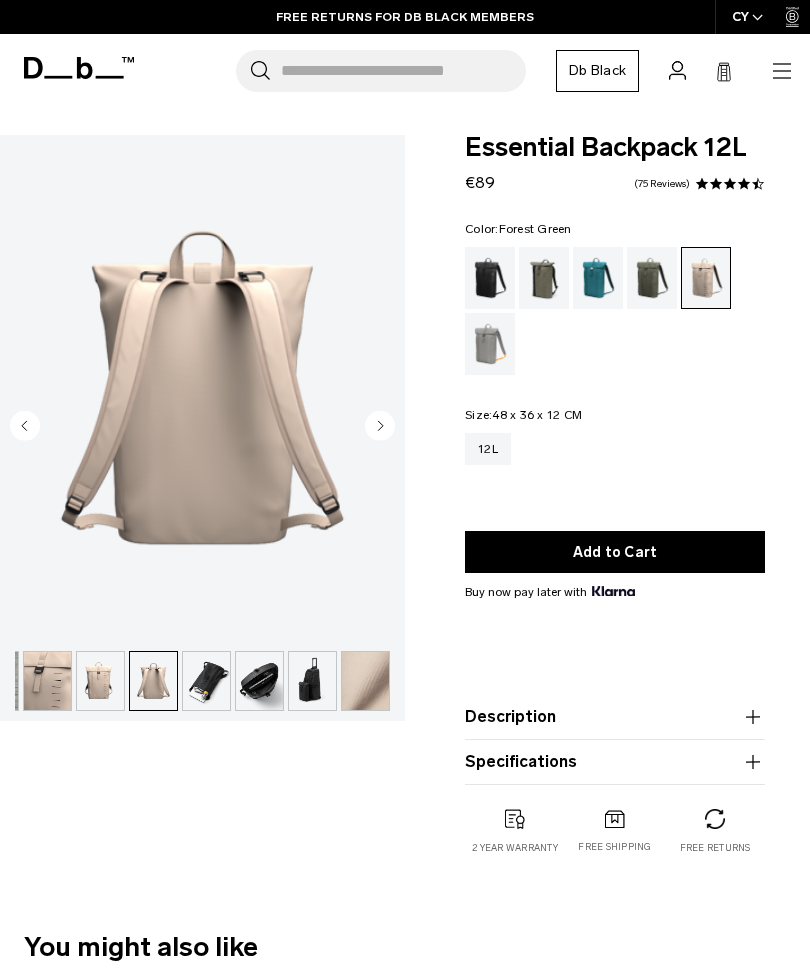 click at bounding box center [544, 278] 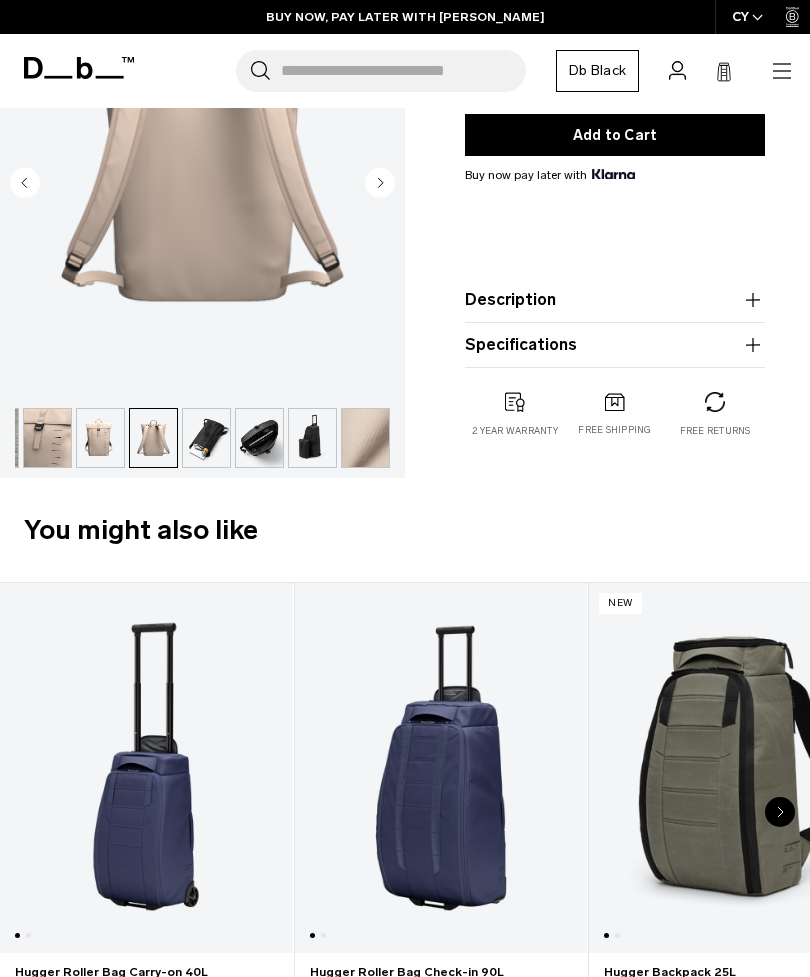 scroll, scrollTop: 0, scrollLeft: 0, axis: both 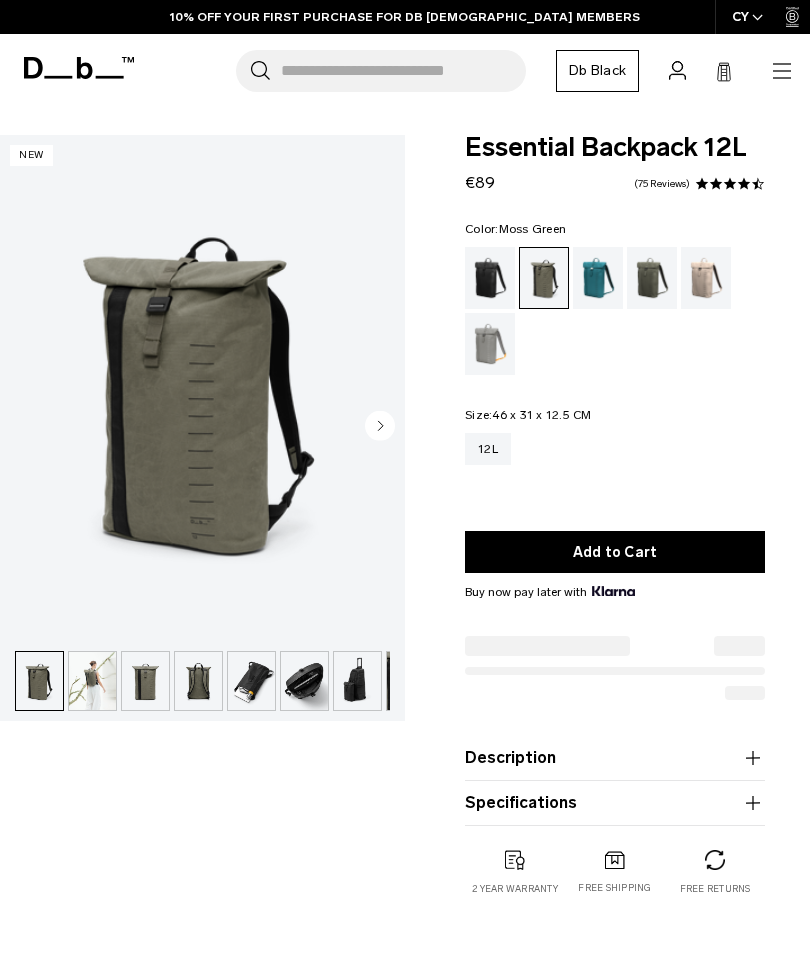 click at bounding box center [652, 278] 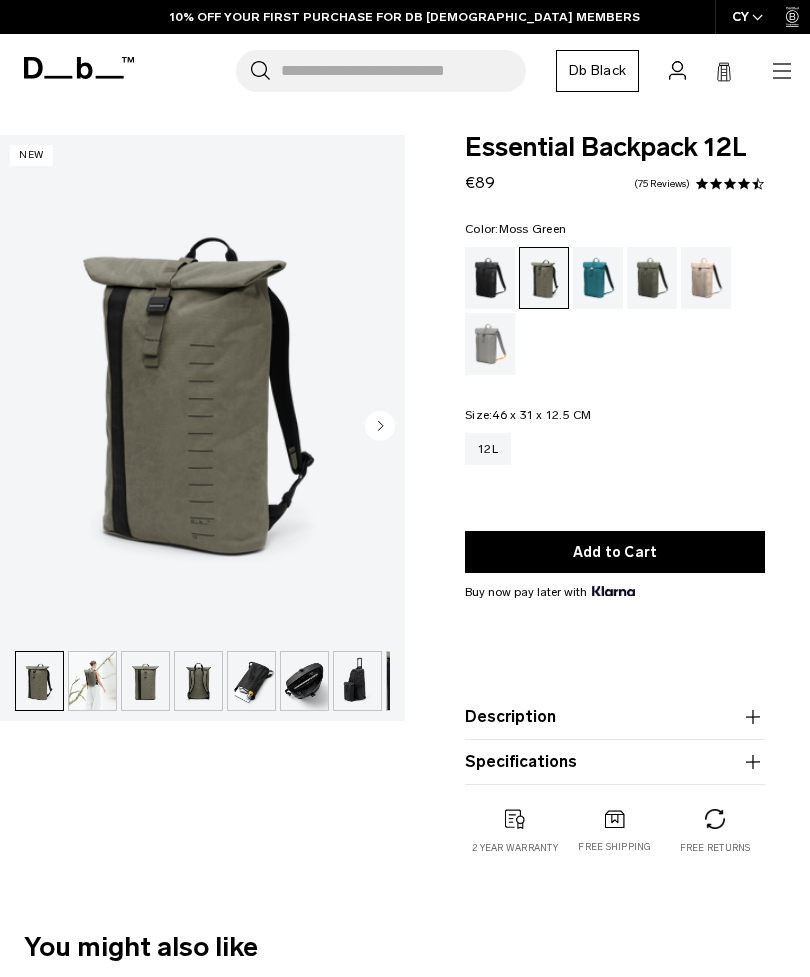 scroll, scrollTop: 0, scrollLeft: 0, axis: both 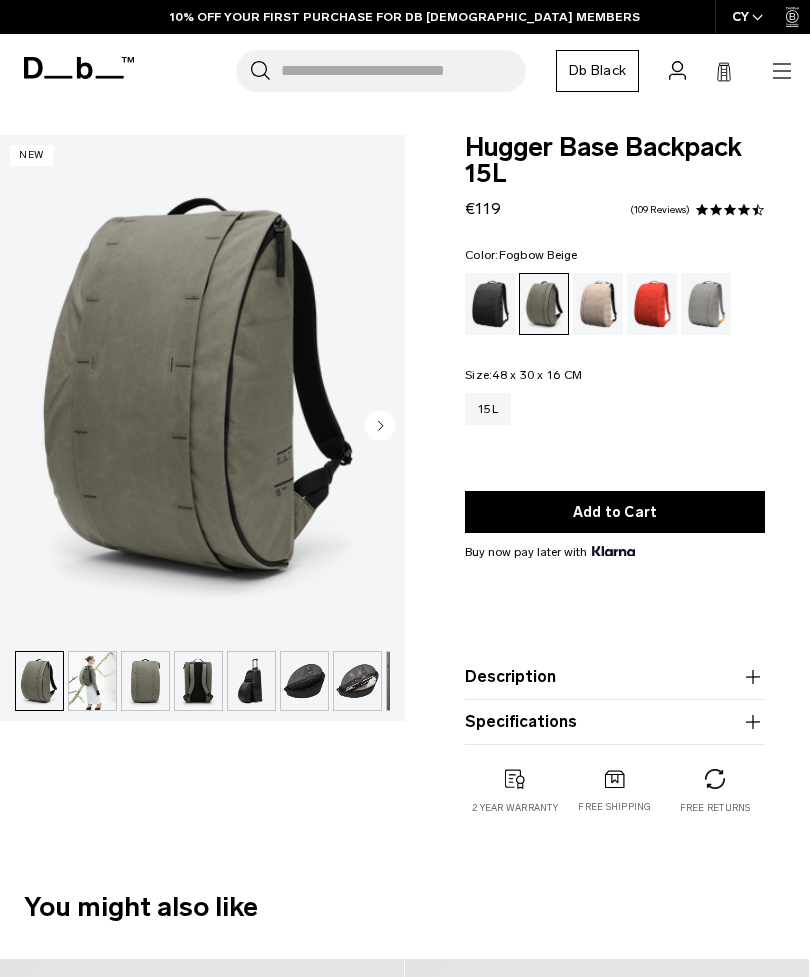 click at bounding box center (598, 304) 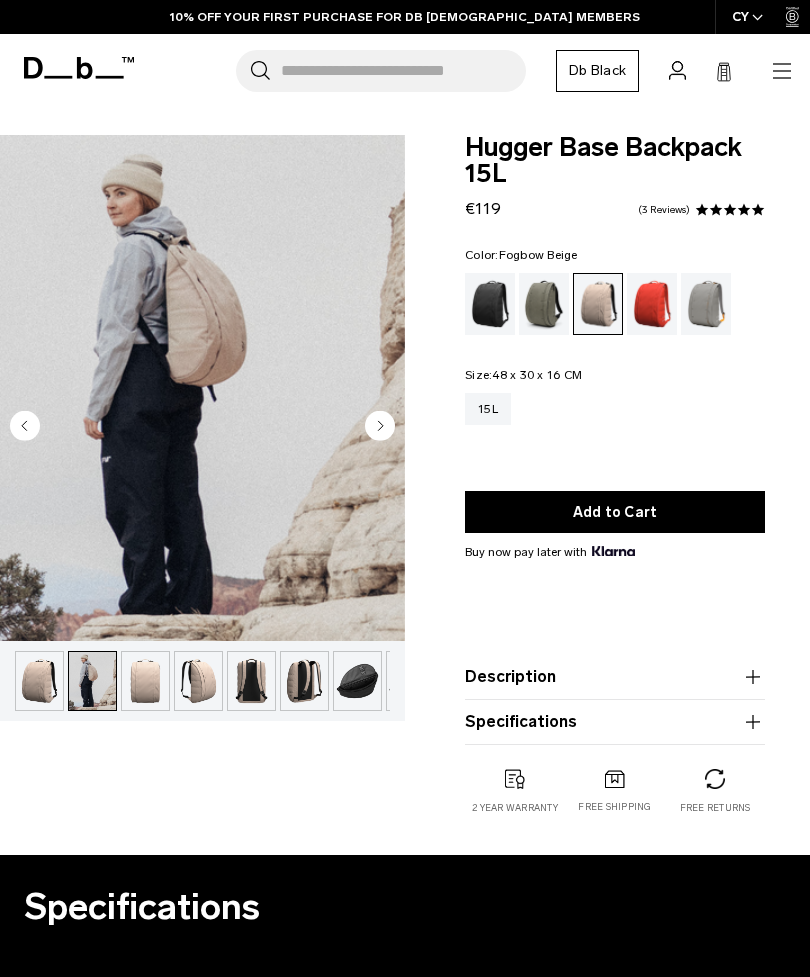scroll, scrollTop: 0, scrollLeft: 0, axis: both 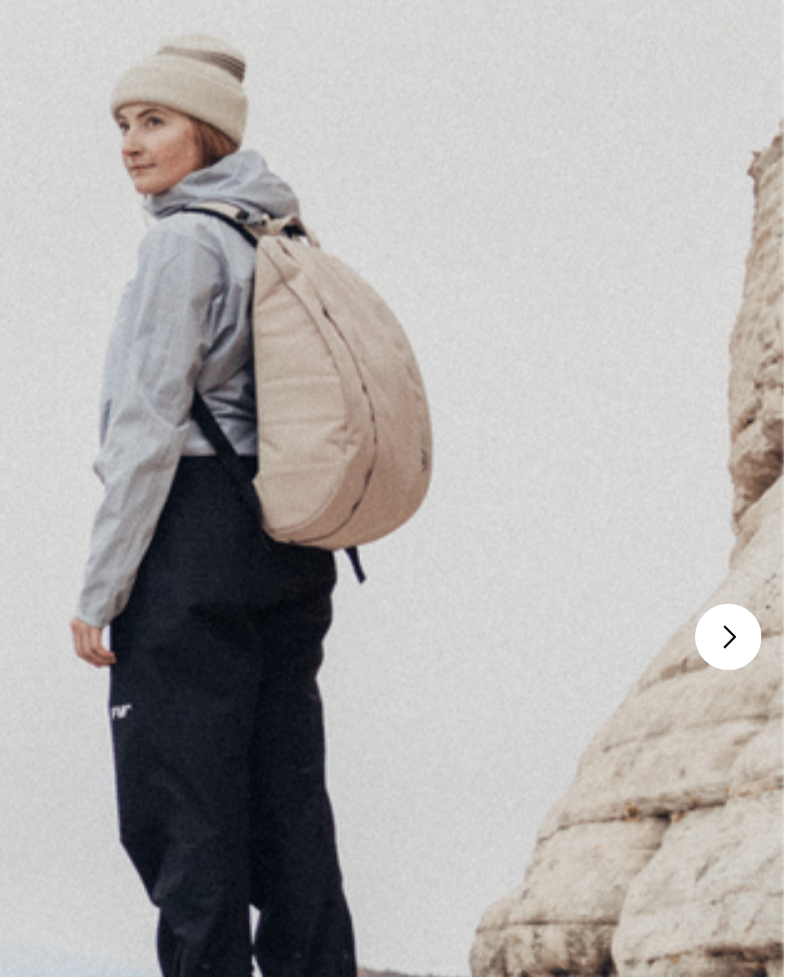 click 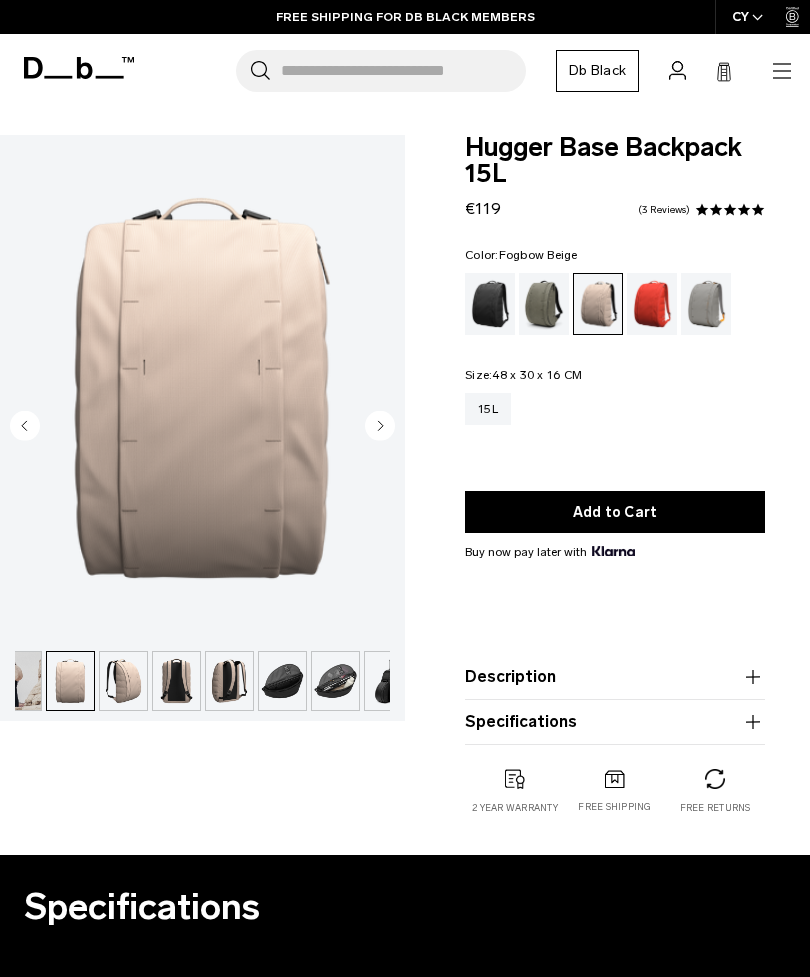 scroll, scrollTop: 0, scrollLeft: 98, axis: horizontal 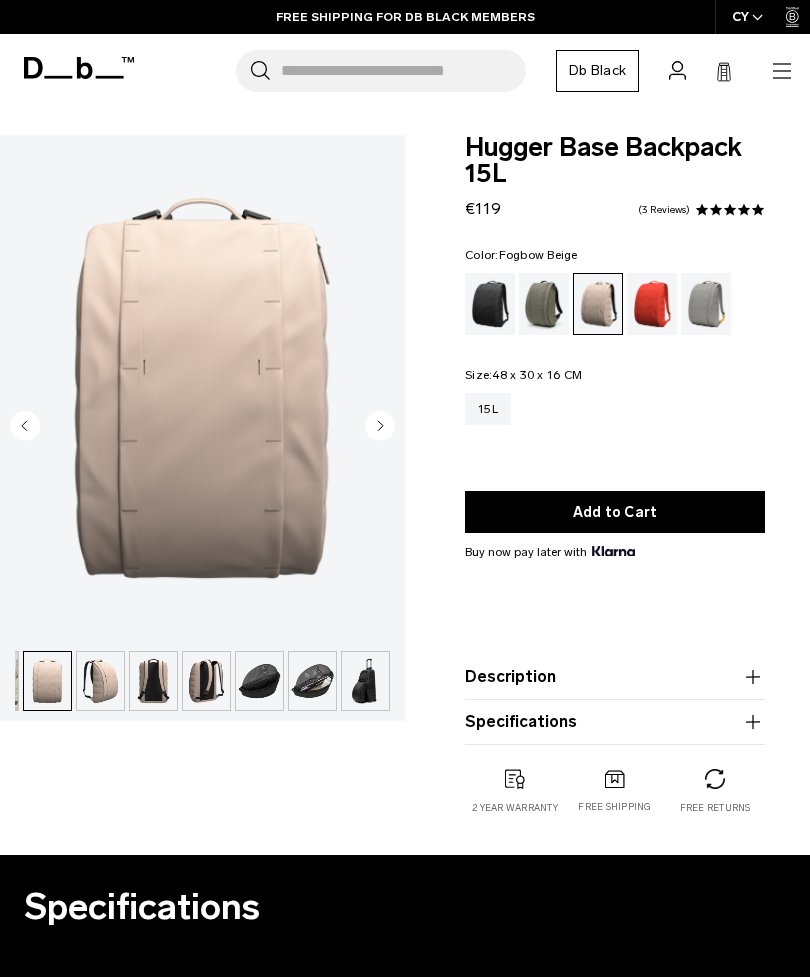 click 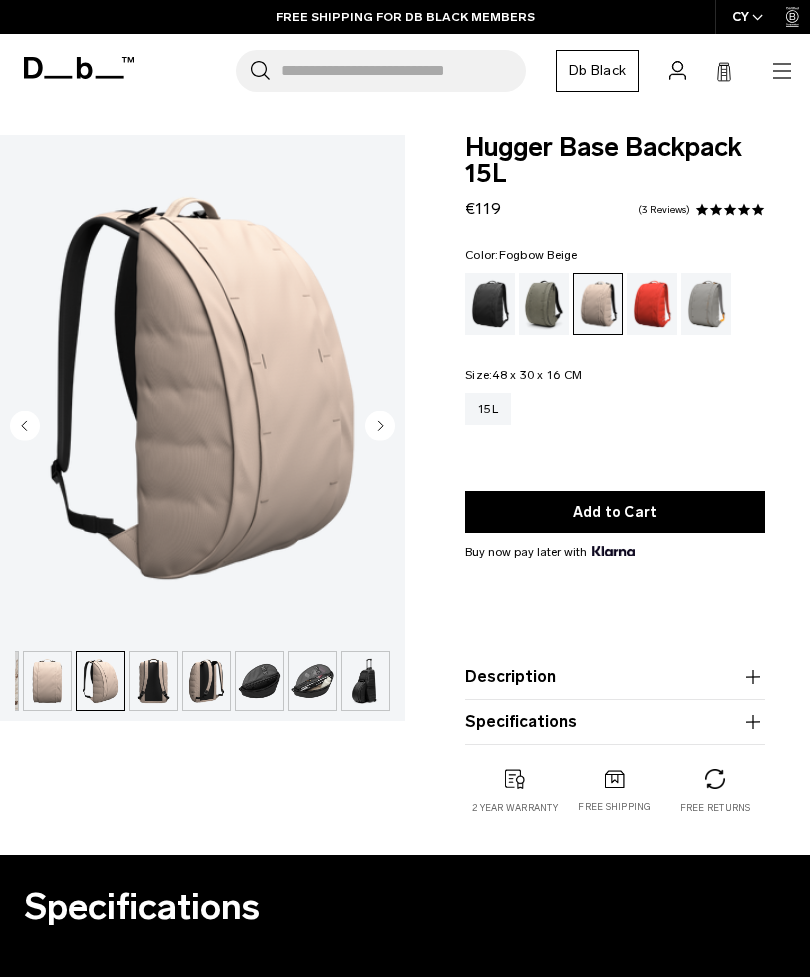 click 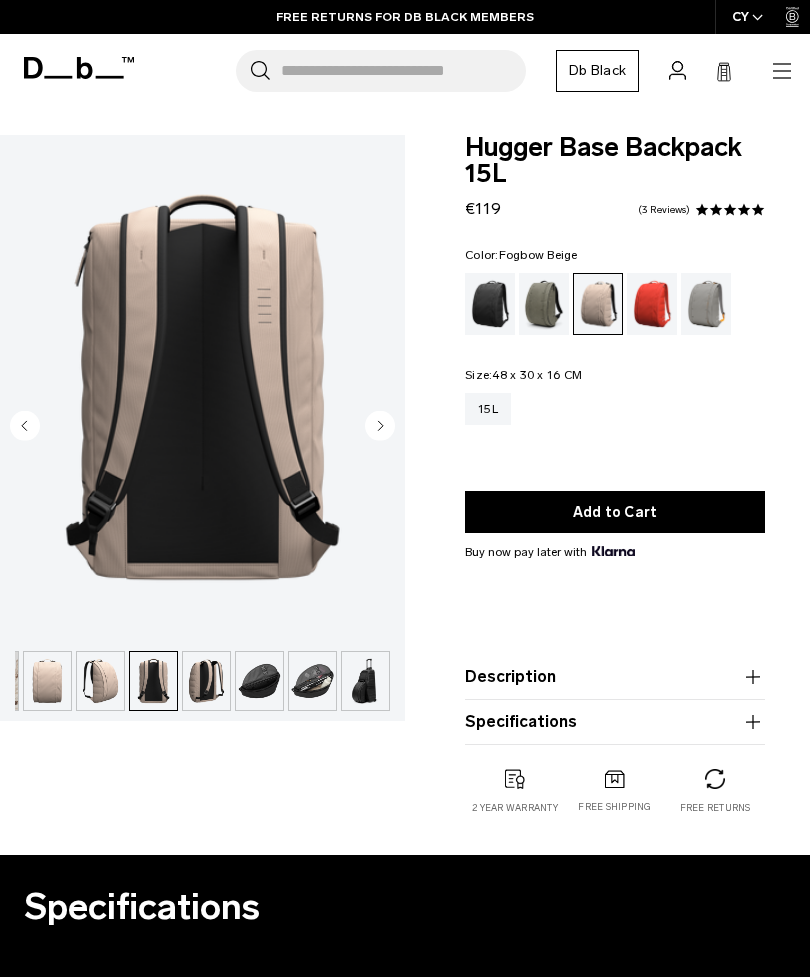 click 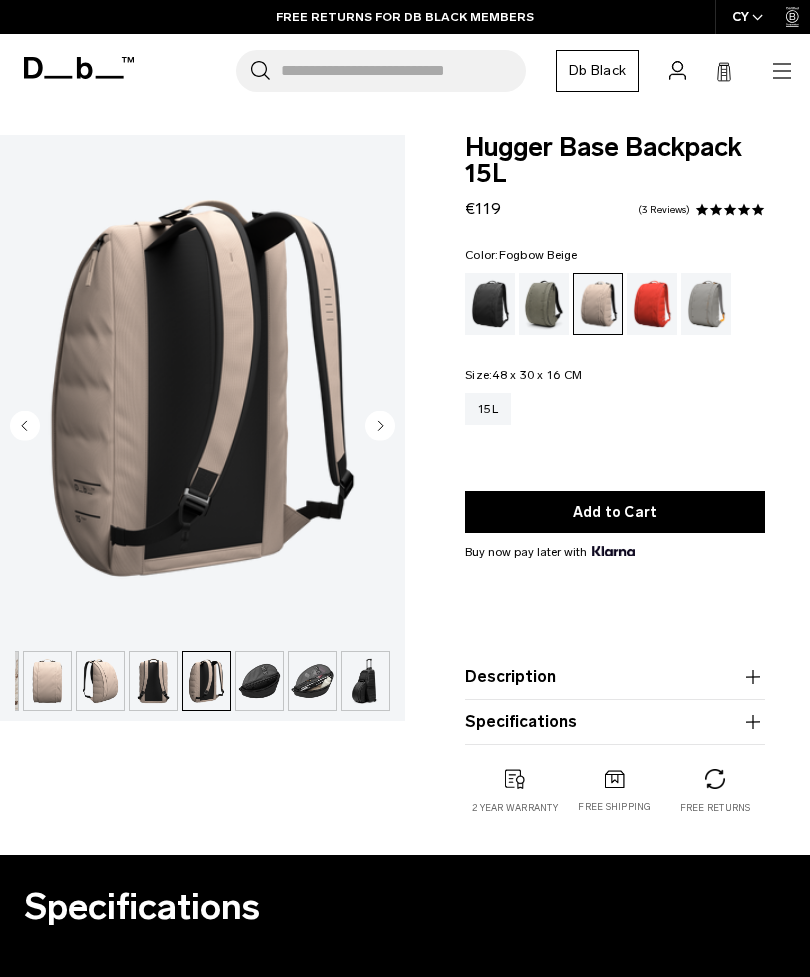click 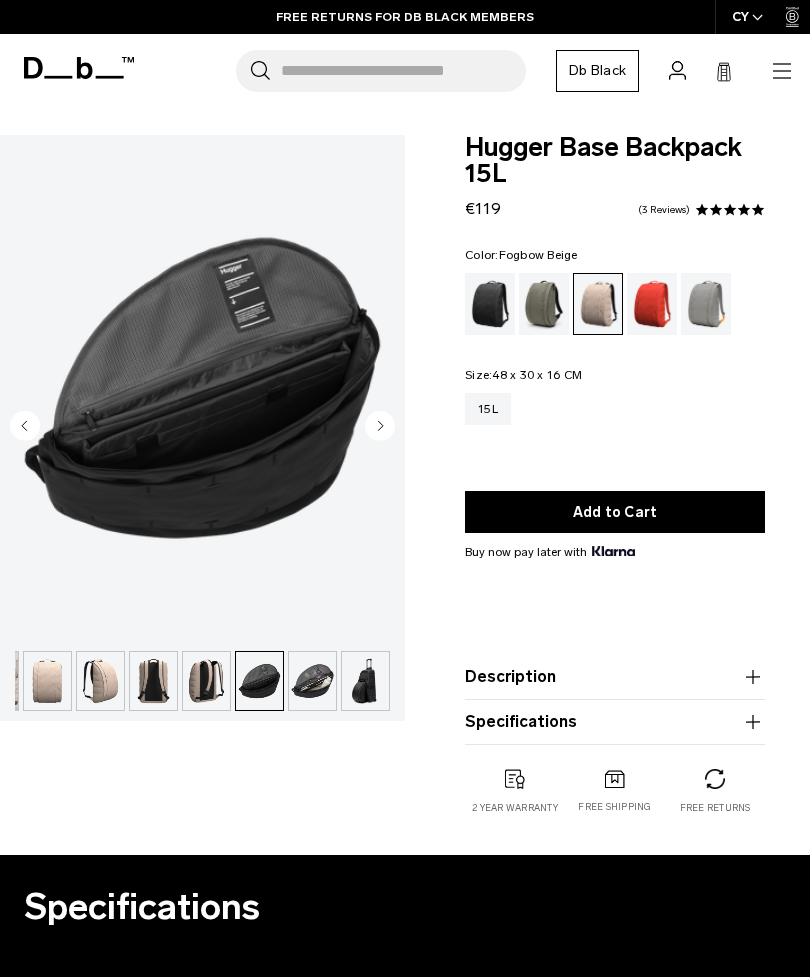 click 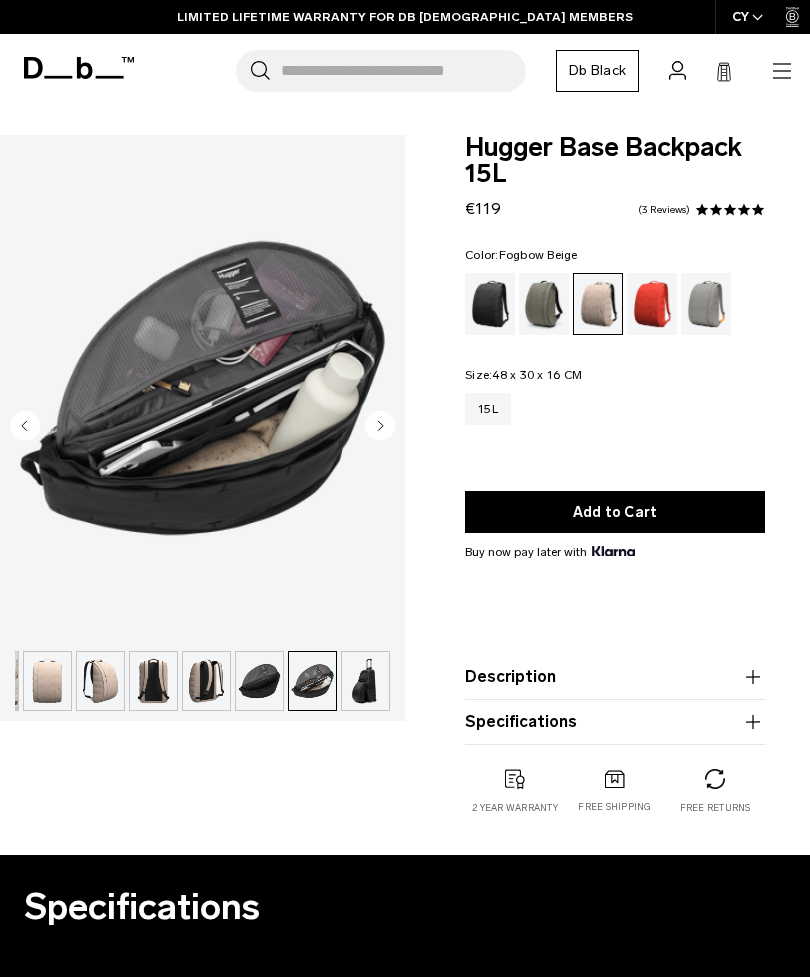 click 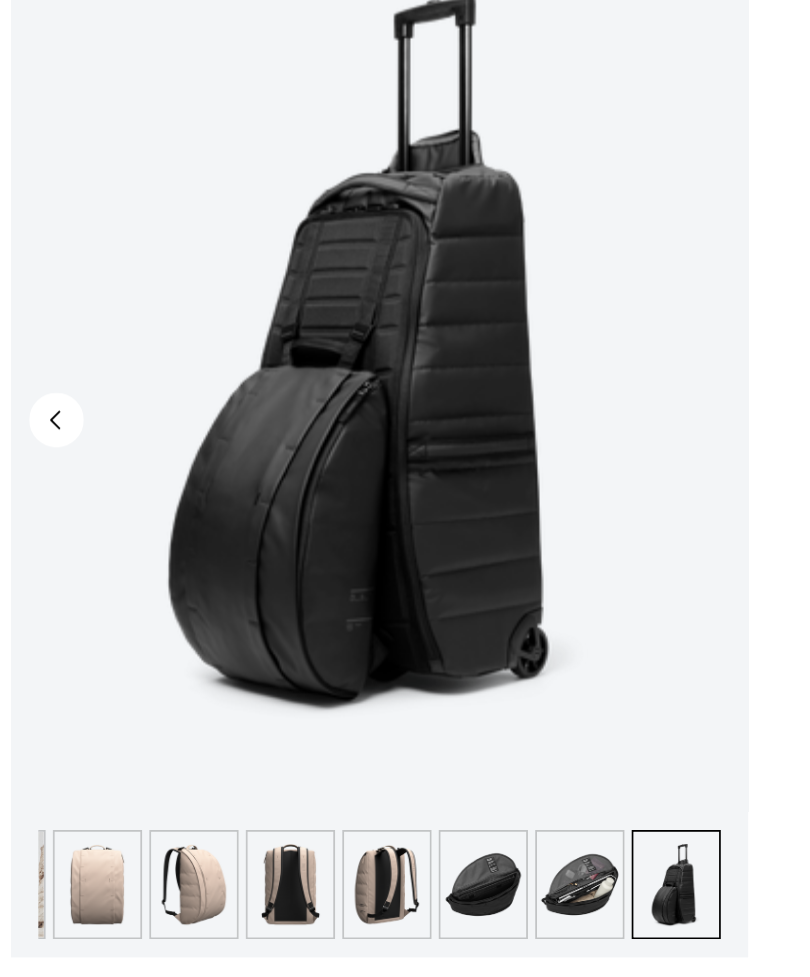 scroll, scrollTop: 55, scrollLeft: 0, axis: vertical 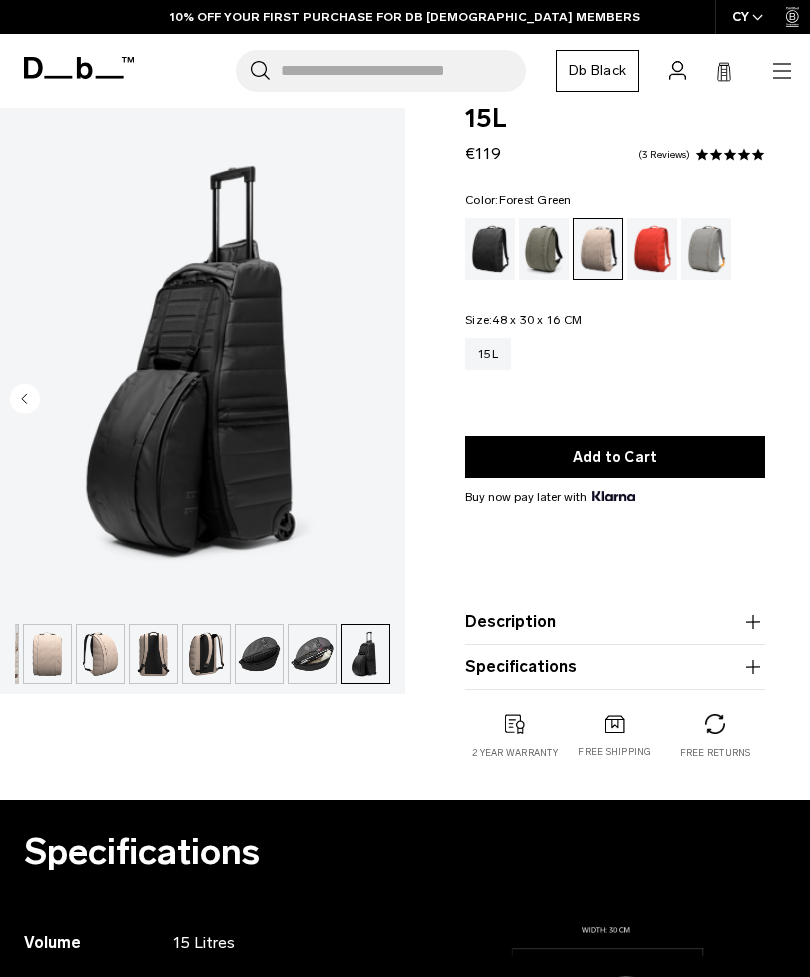 click at bounding box center (544, 249) 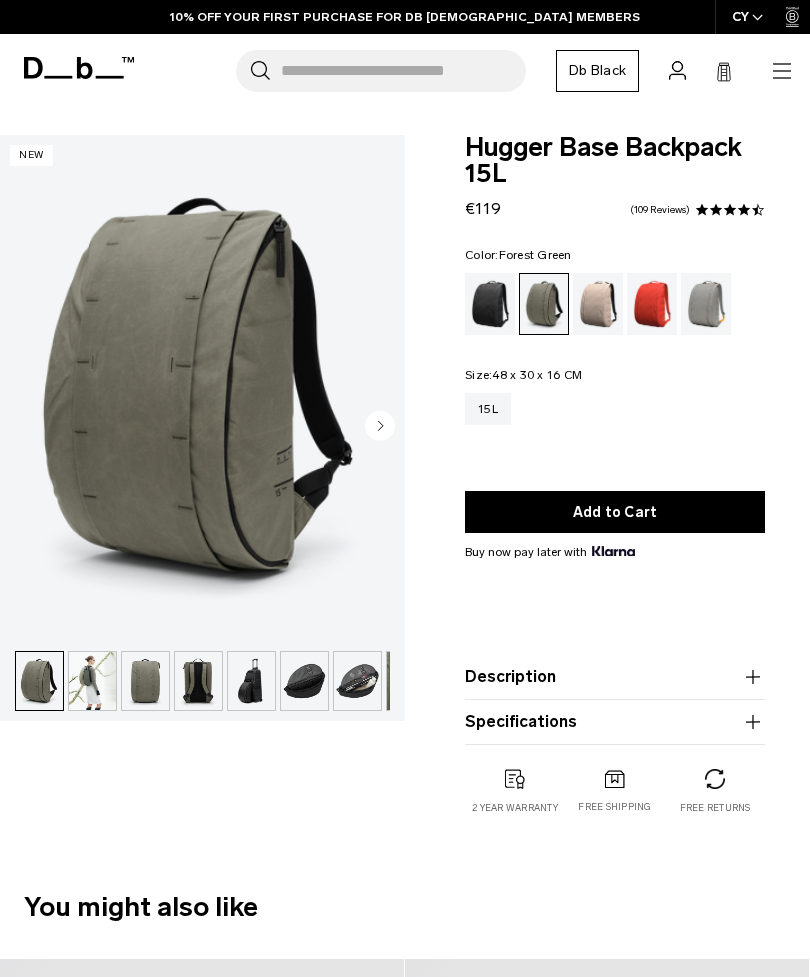 scroll, scrollTop: 0, scrollLeft: 0, axis: both 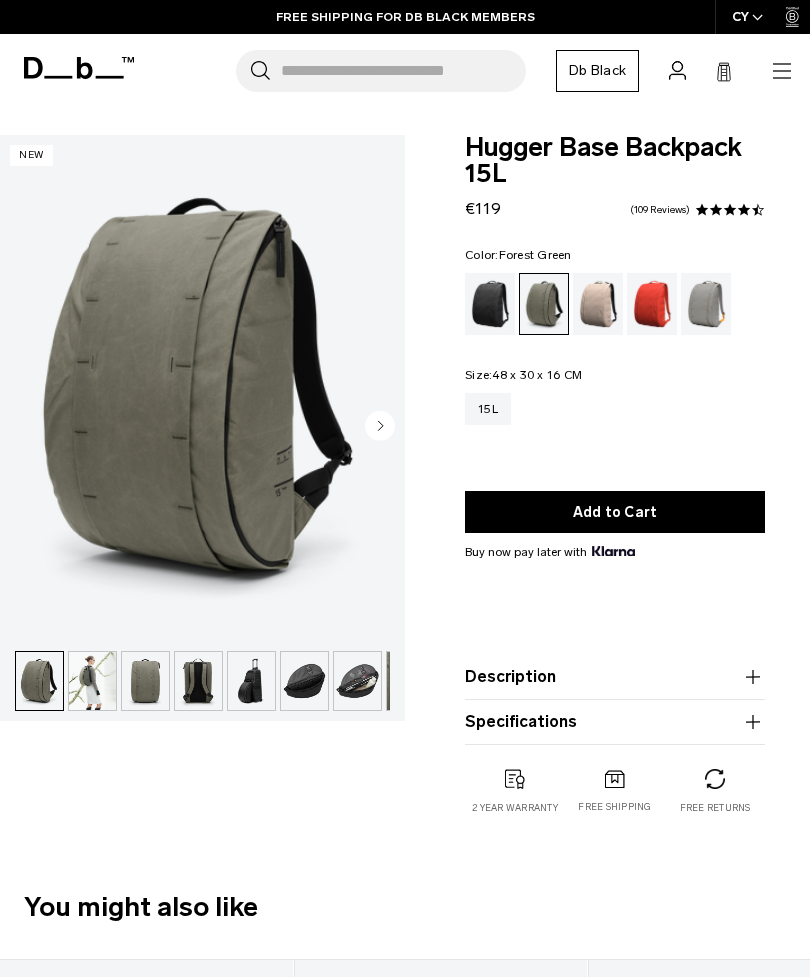 click at bounding box center [251, 681] 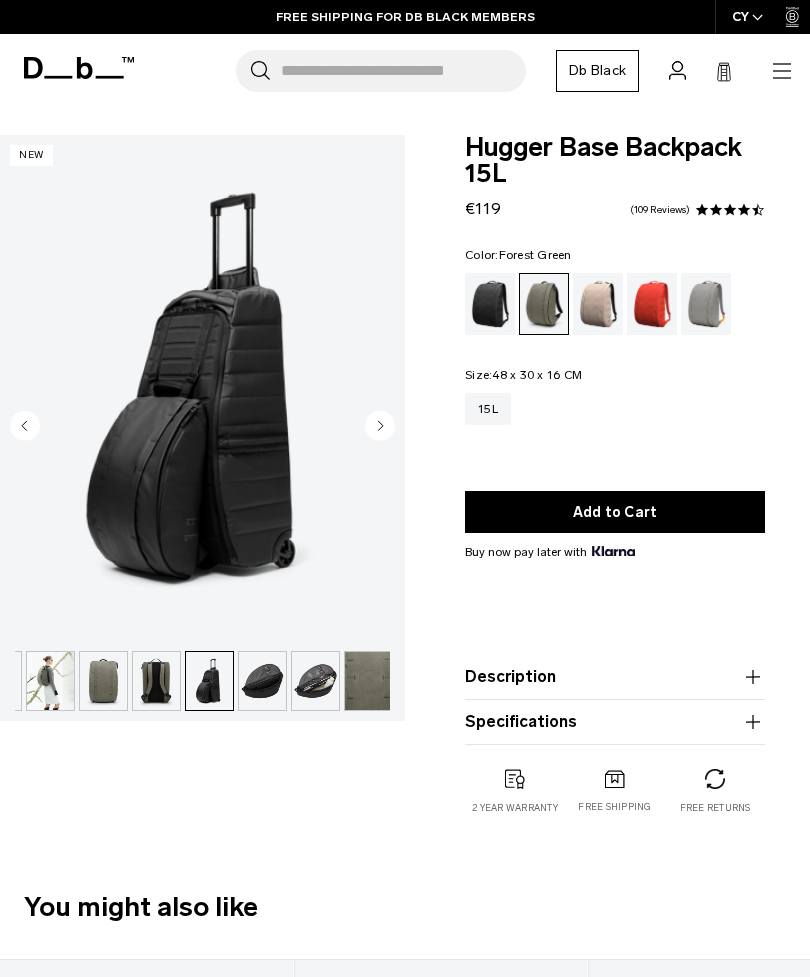 scroll, scrollTop: 0, scrollLeft: 45, axis: horizontal 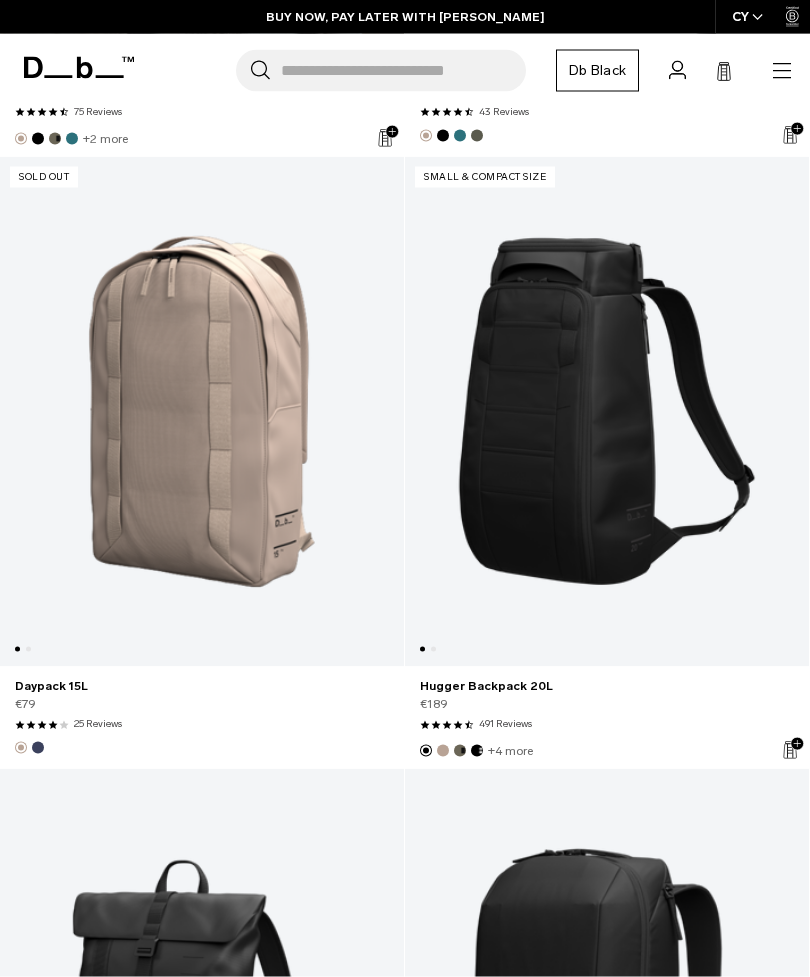 click at bounding box center (202, 412) 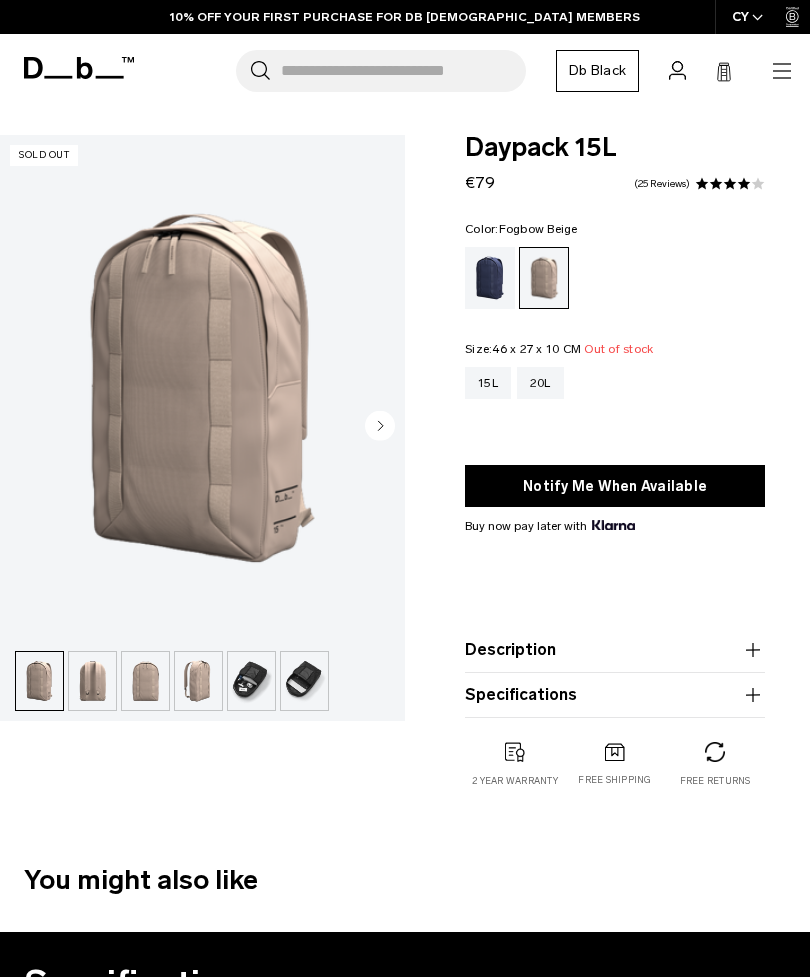 scroll, scrollTop: 0, scrollLeft: 0, axis: both 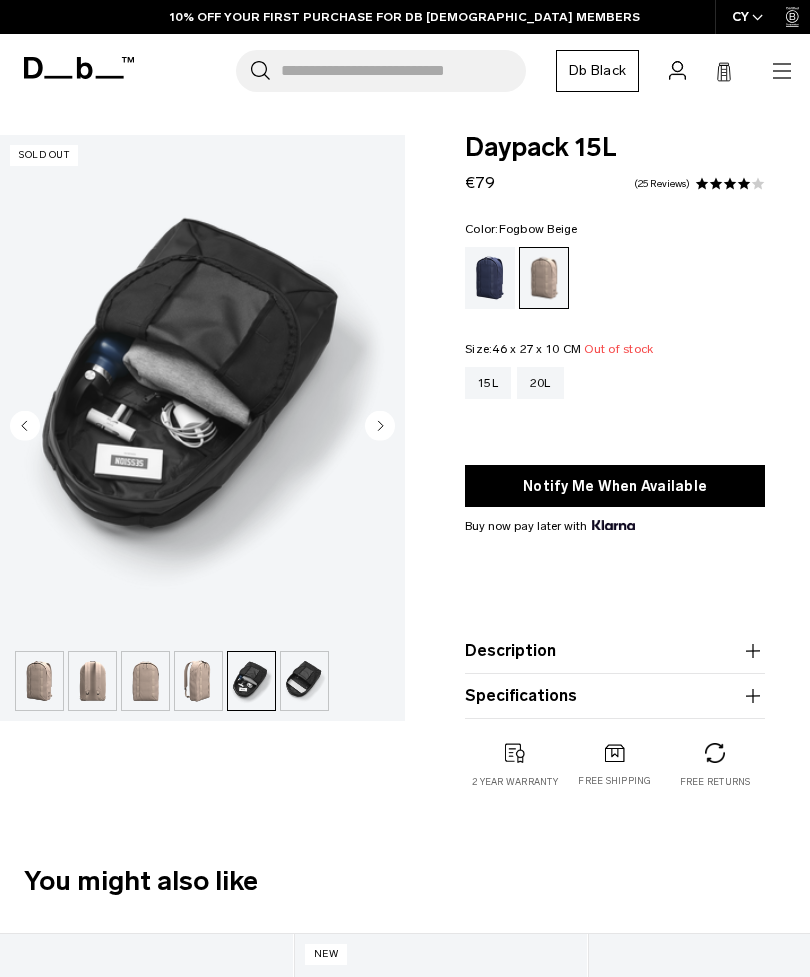 click at bounding box center (304, 681) 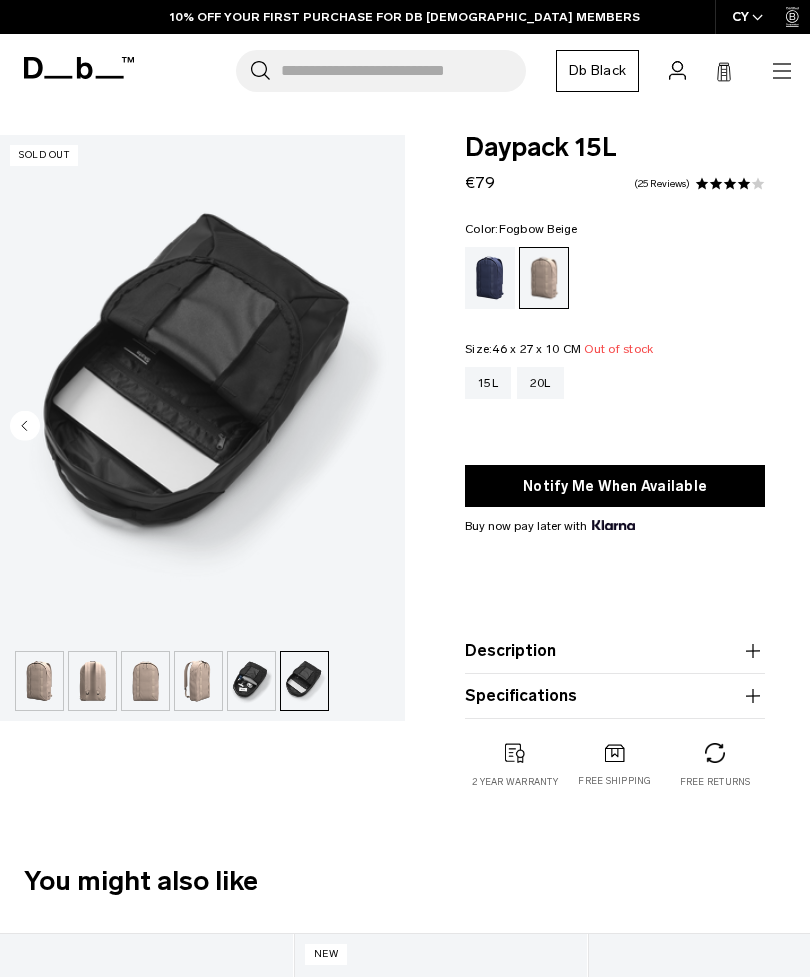 click at bounding box center (251, 681) 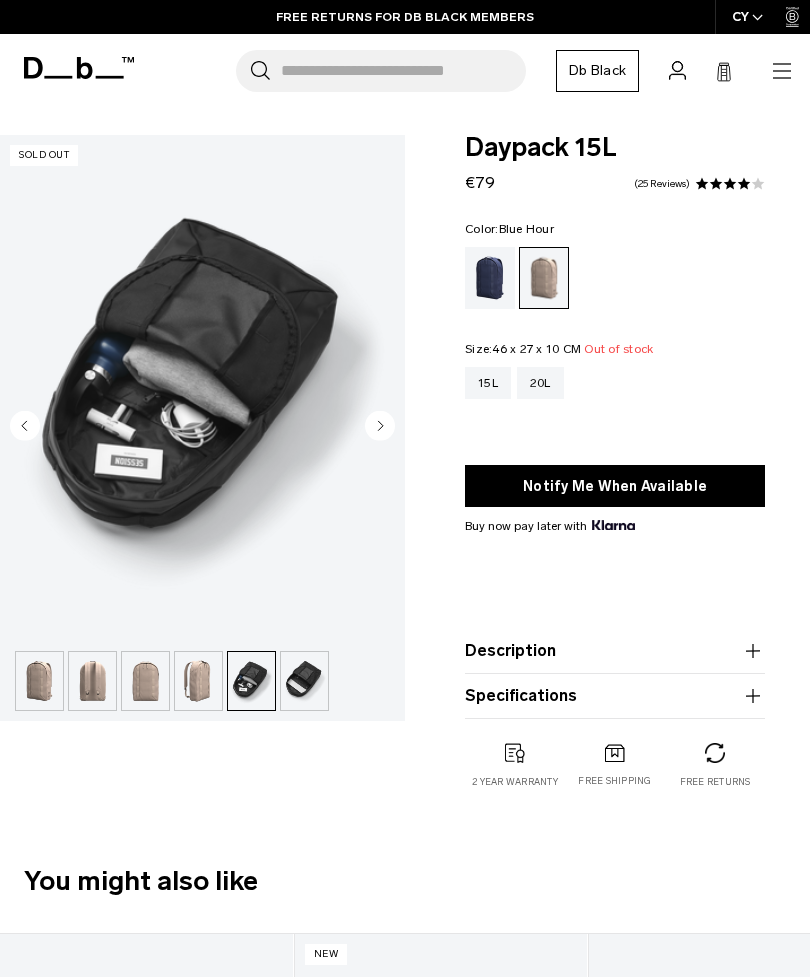 click at bounding box center (490, 278) 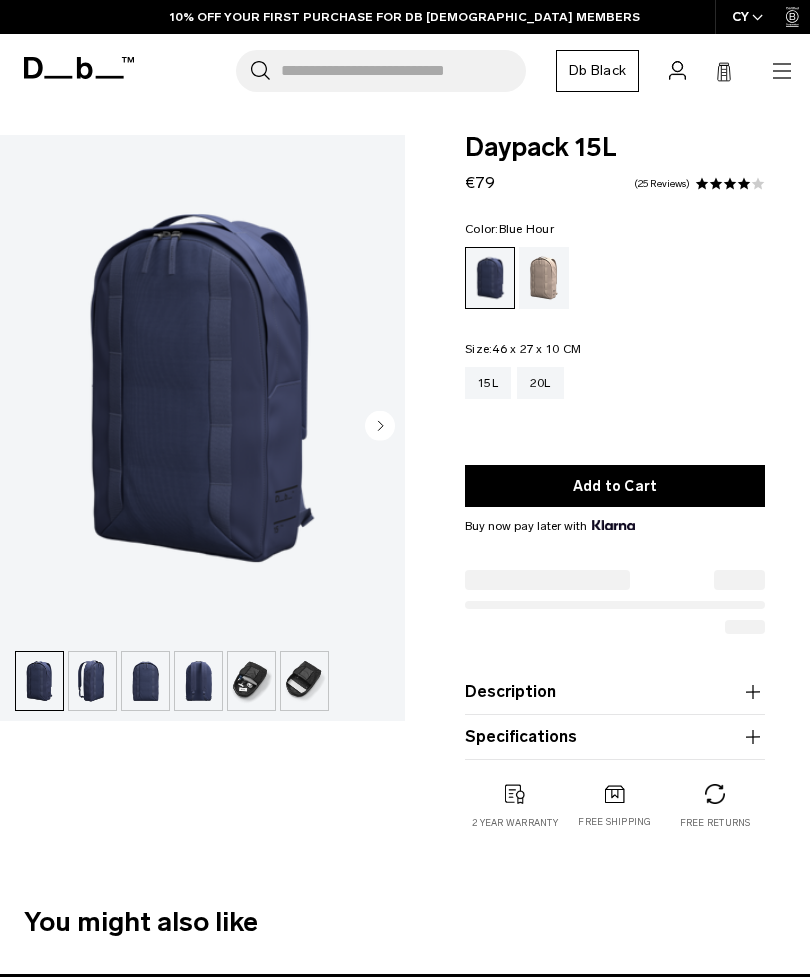 scroll, scrollTop: 0, scrollLeft: 0, axis: both 